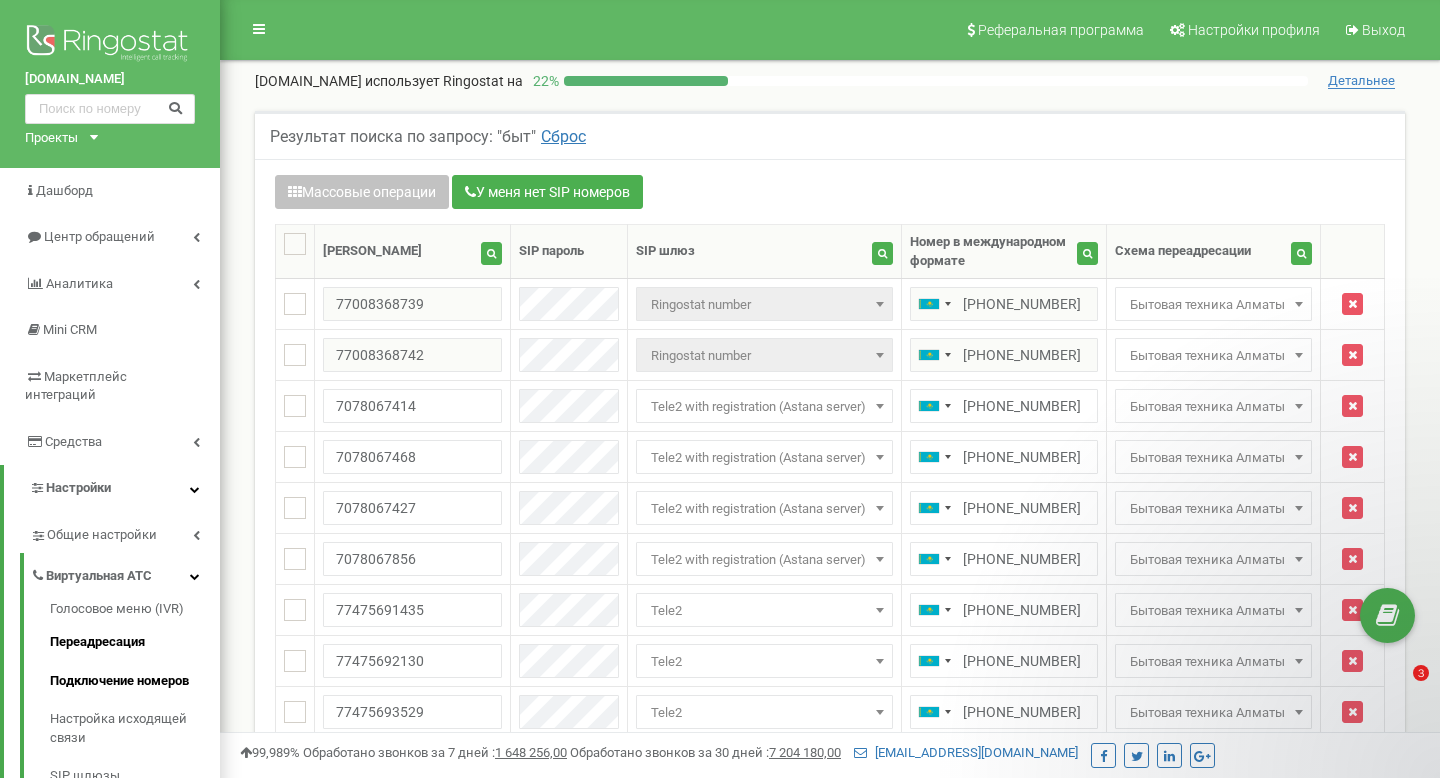 scroll, scrollTop: 426, scrollLeft: 0, axis: vertical 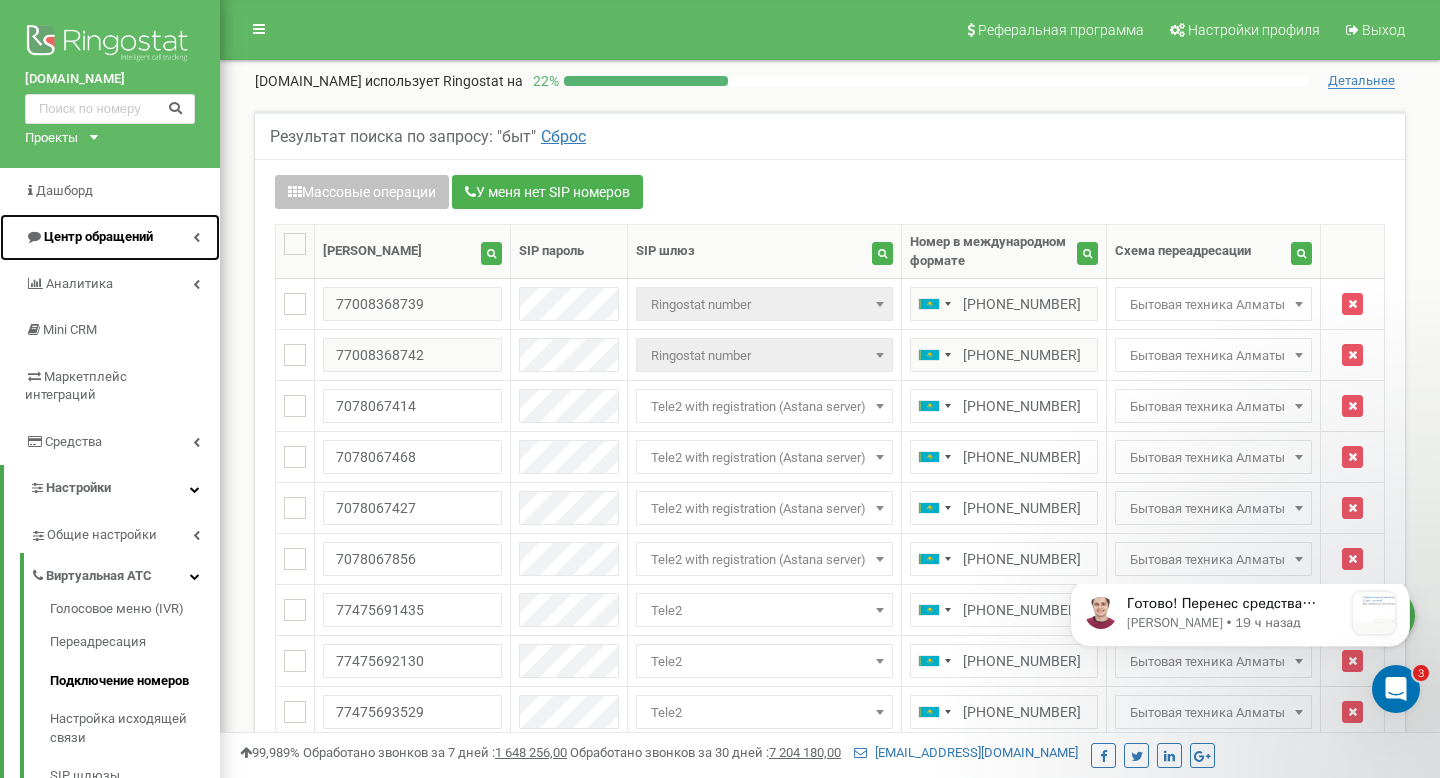 click on "Центр обращений" at bounding box center [110, 237] 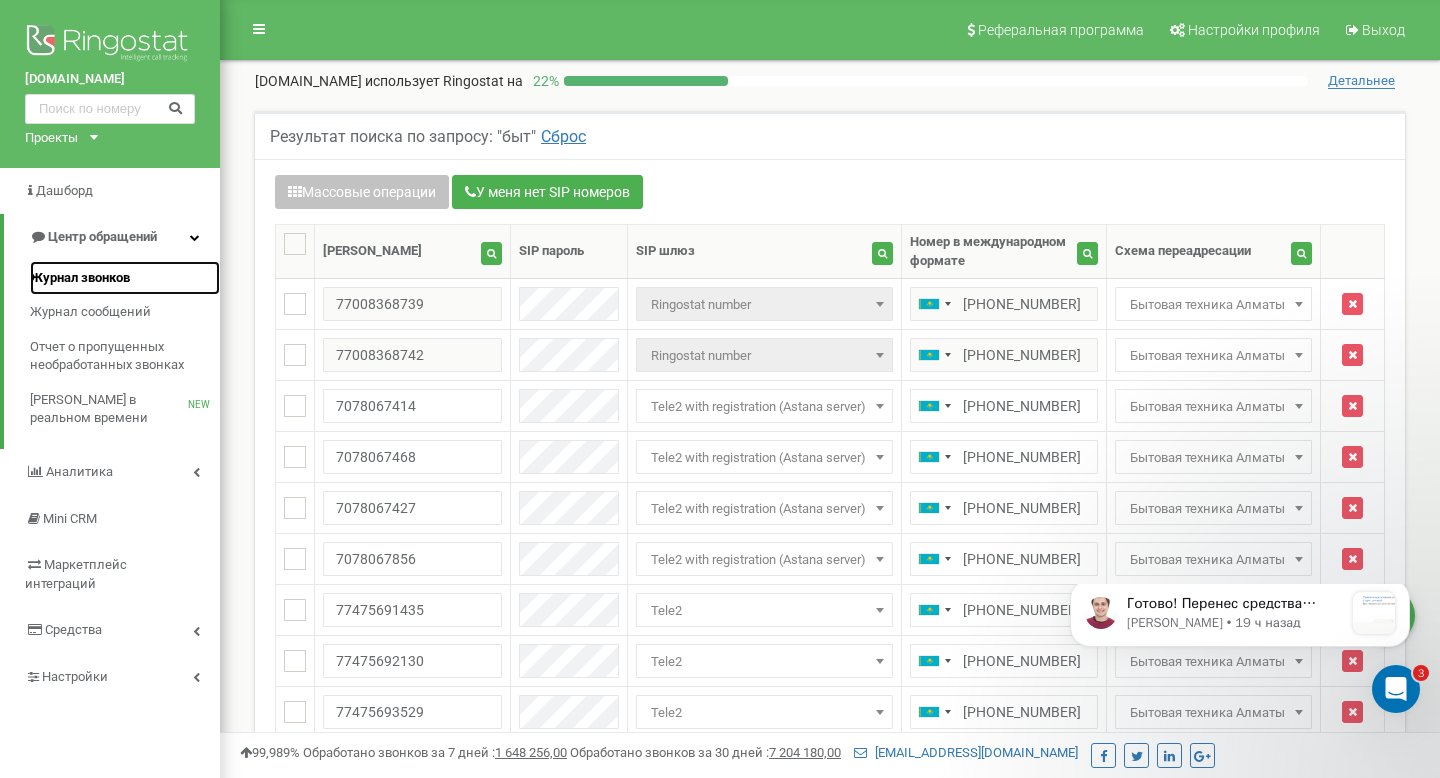 click on "Журнал звонков" at bounding box center (80, 278) 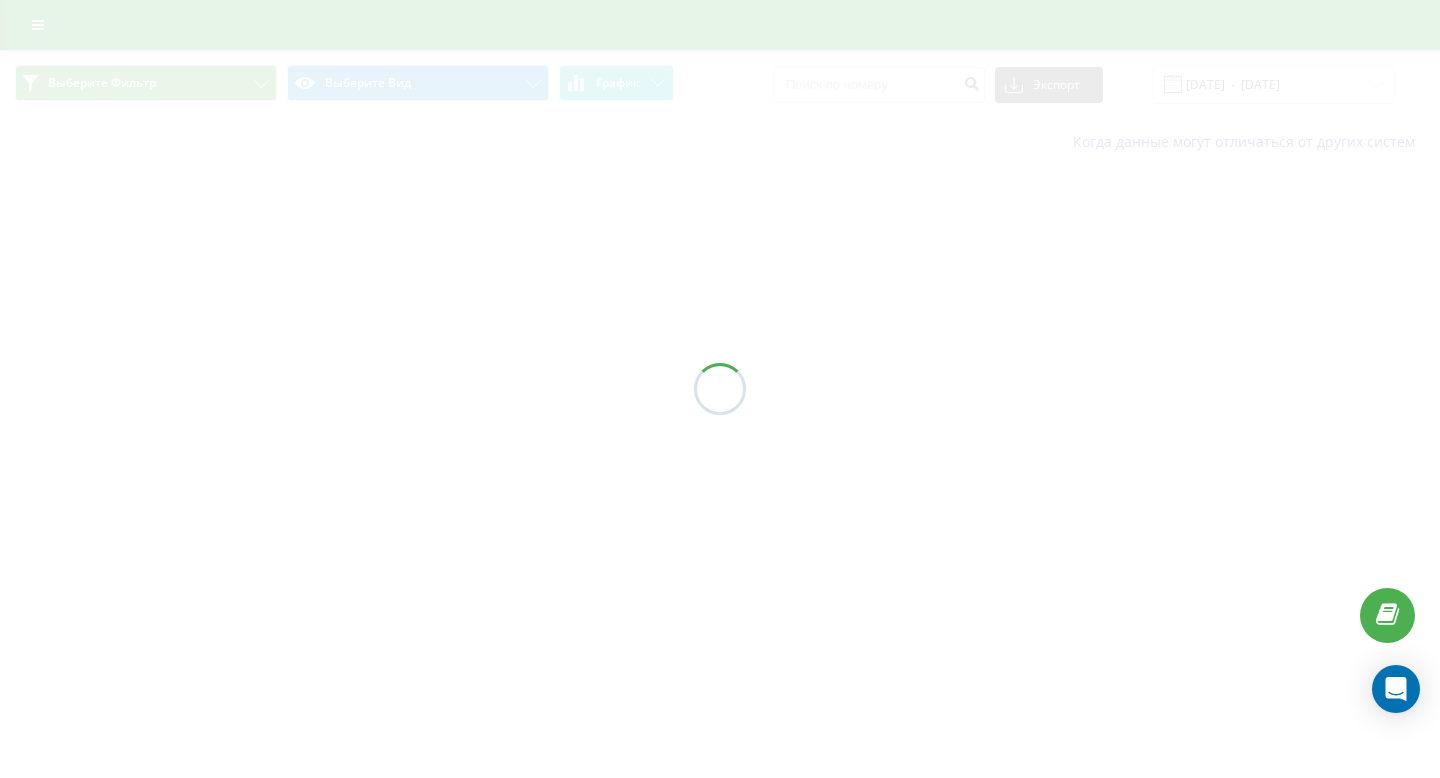 scroll, scrollTop: 0, scrollLeft: 0, axis: both 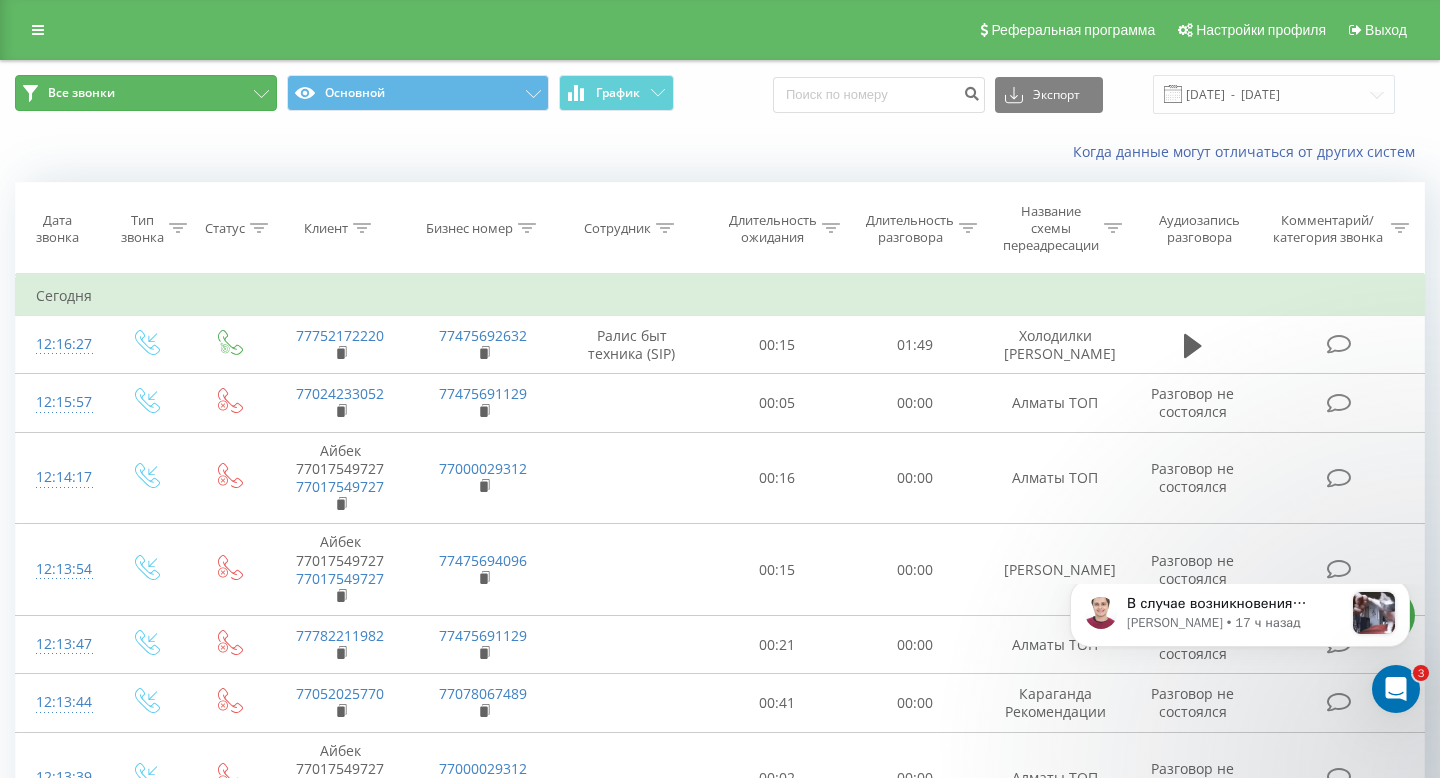 click on "Все звонки" at bounding box center (146, 93) 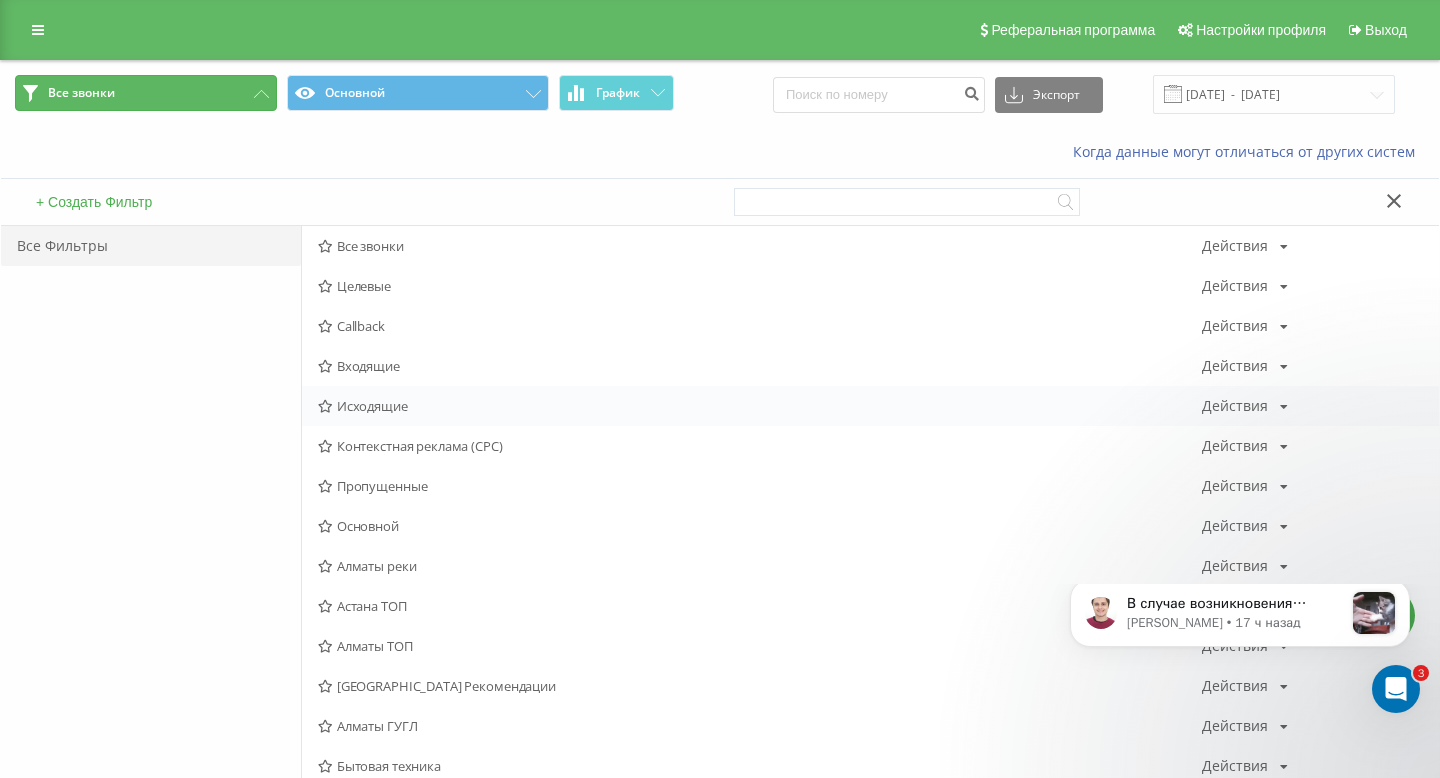 type 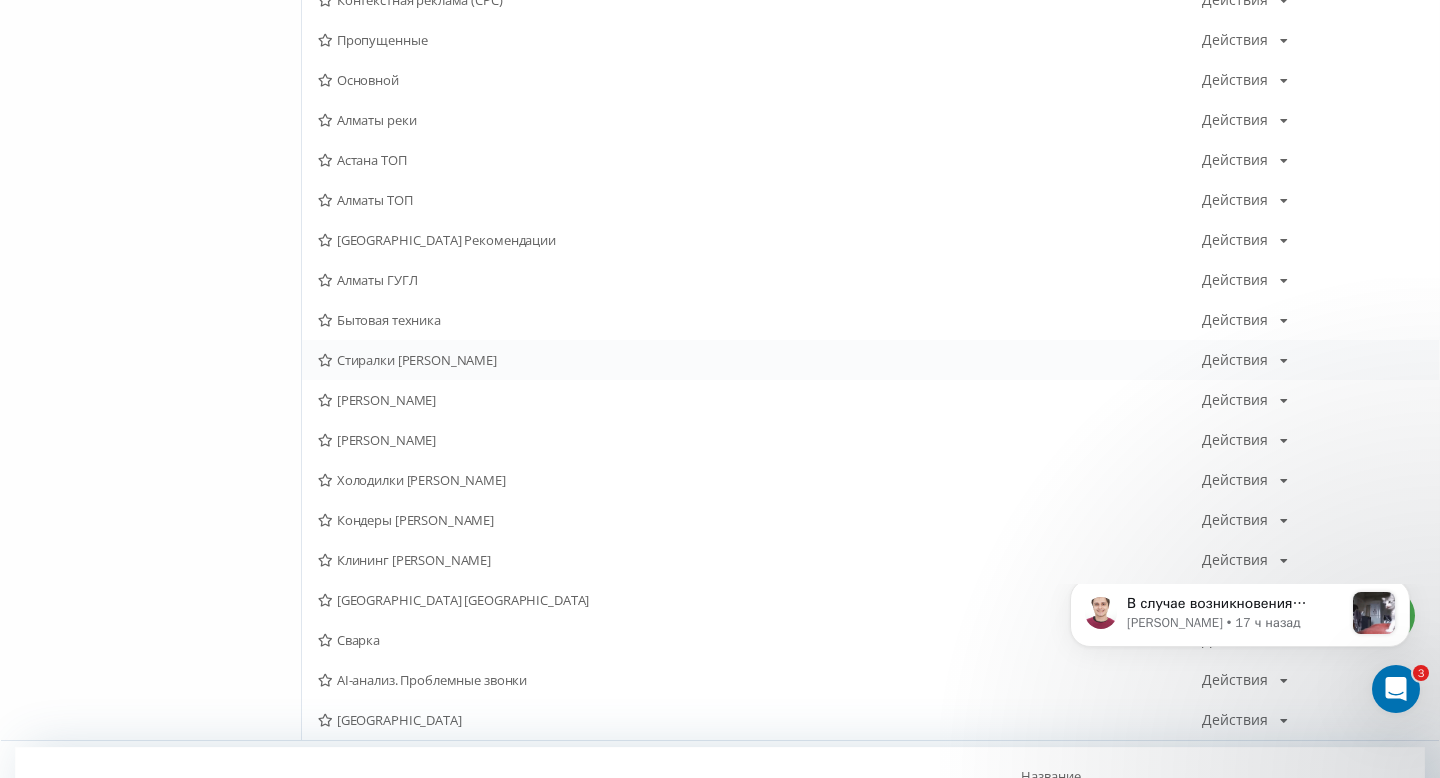 scroll, scrollTop: 474, scrollLeft: 0, axis: vertical 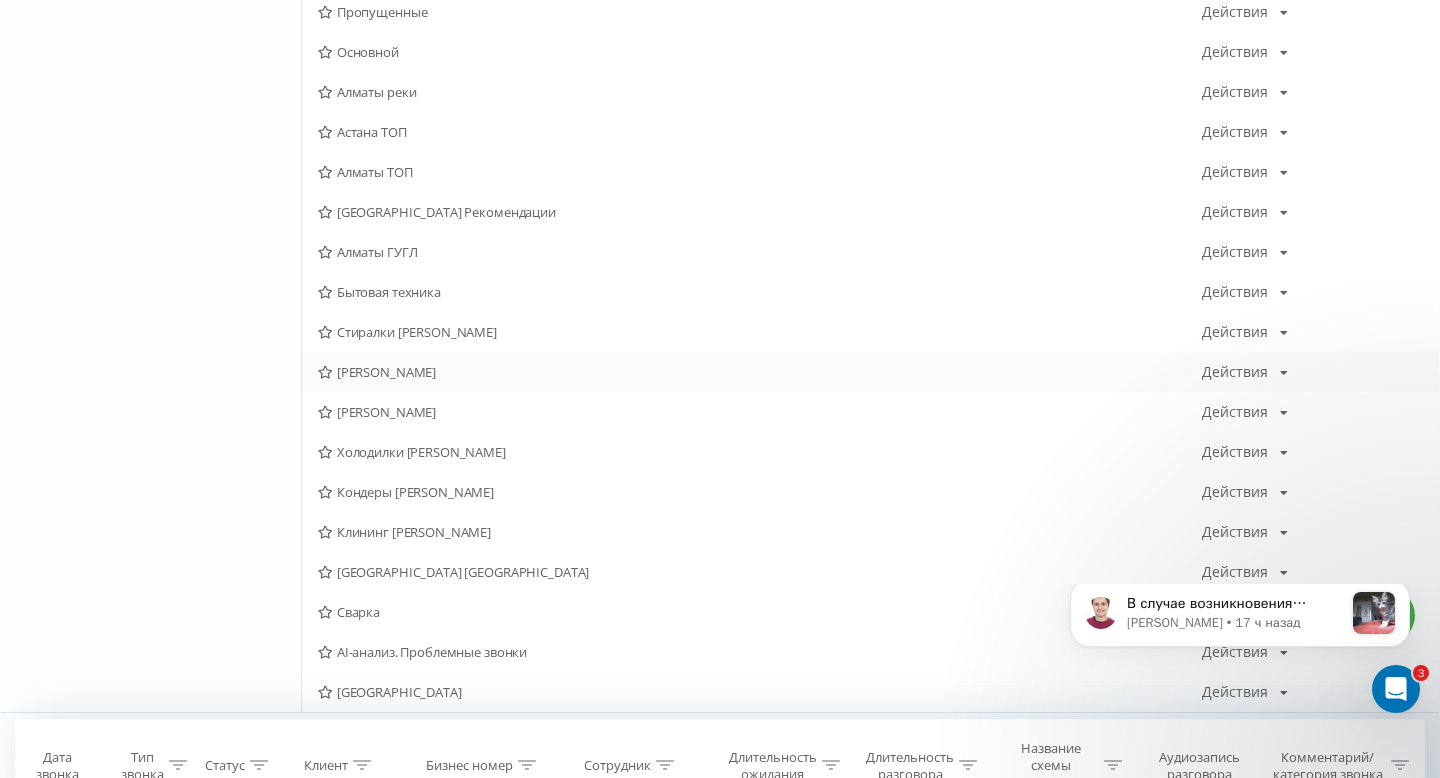 click on "Сергей Алматы Действия Редактировать Копировать Удалить По умолчанию Поделиться" at bounding box center (870, 372) 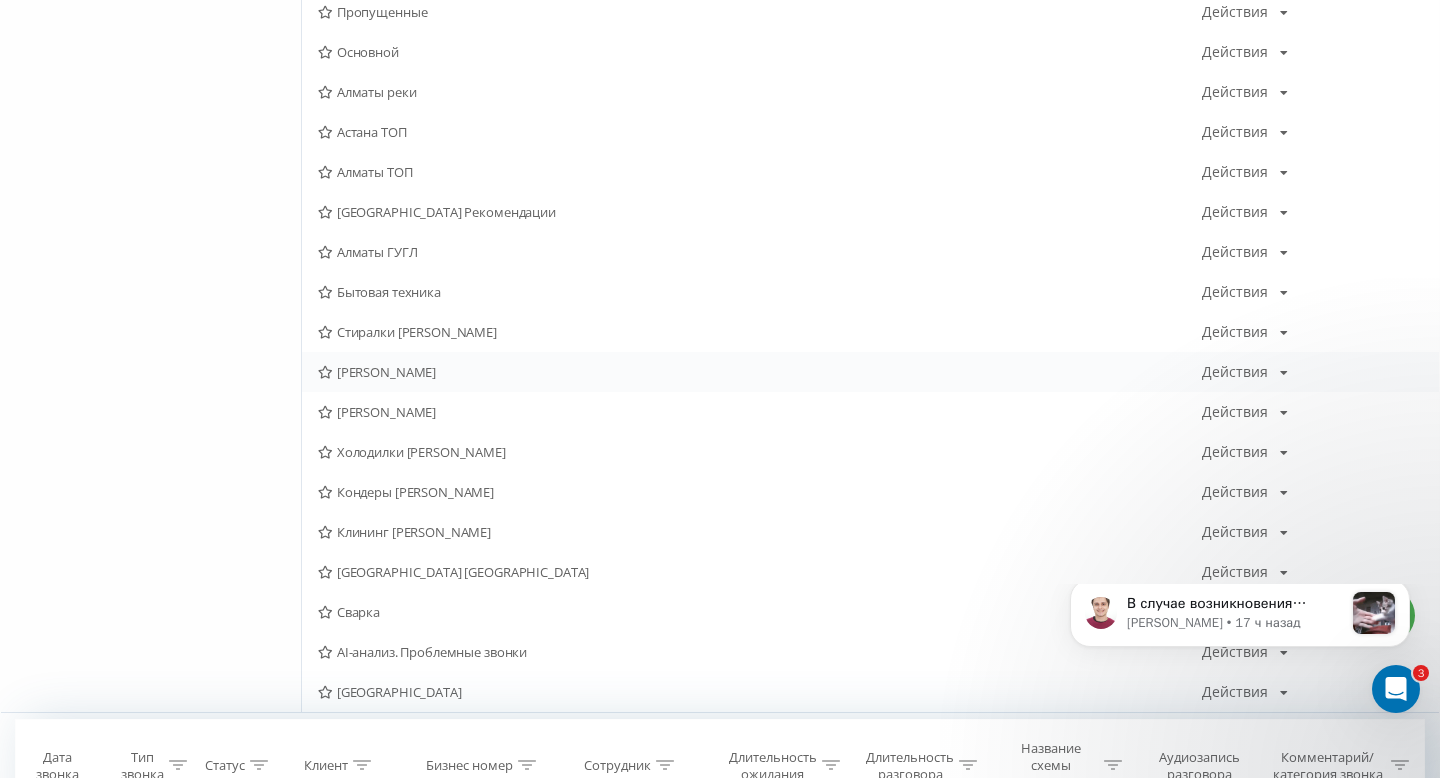 click on "[PERSON_NAME]" at bounding box center (760, 372) 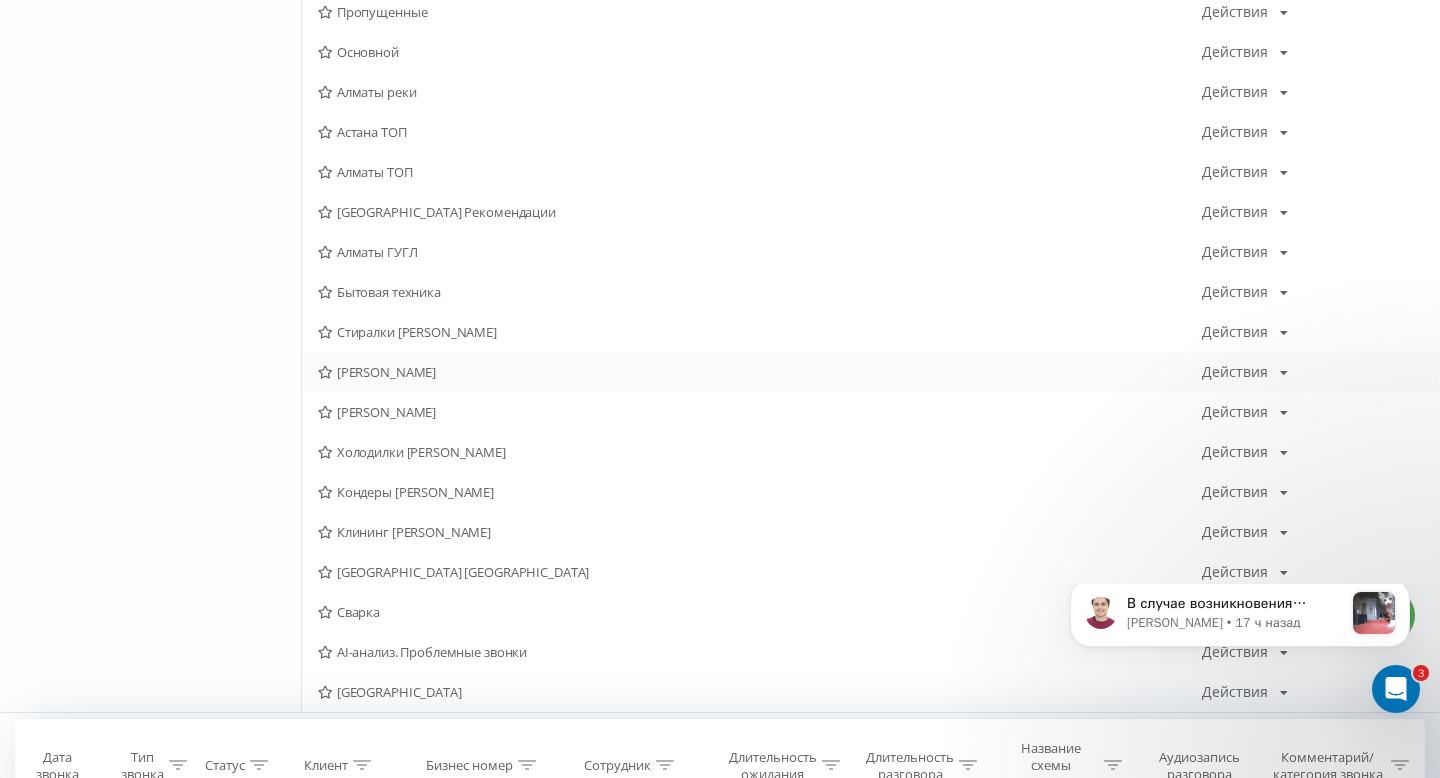 scroll, scrollTop: 0, scrollLeft: 0, axis: both 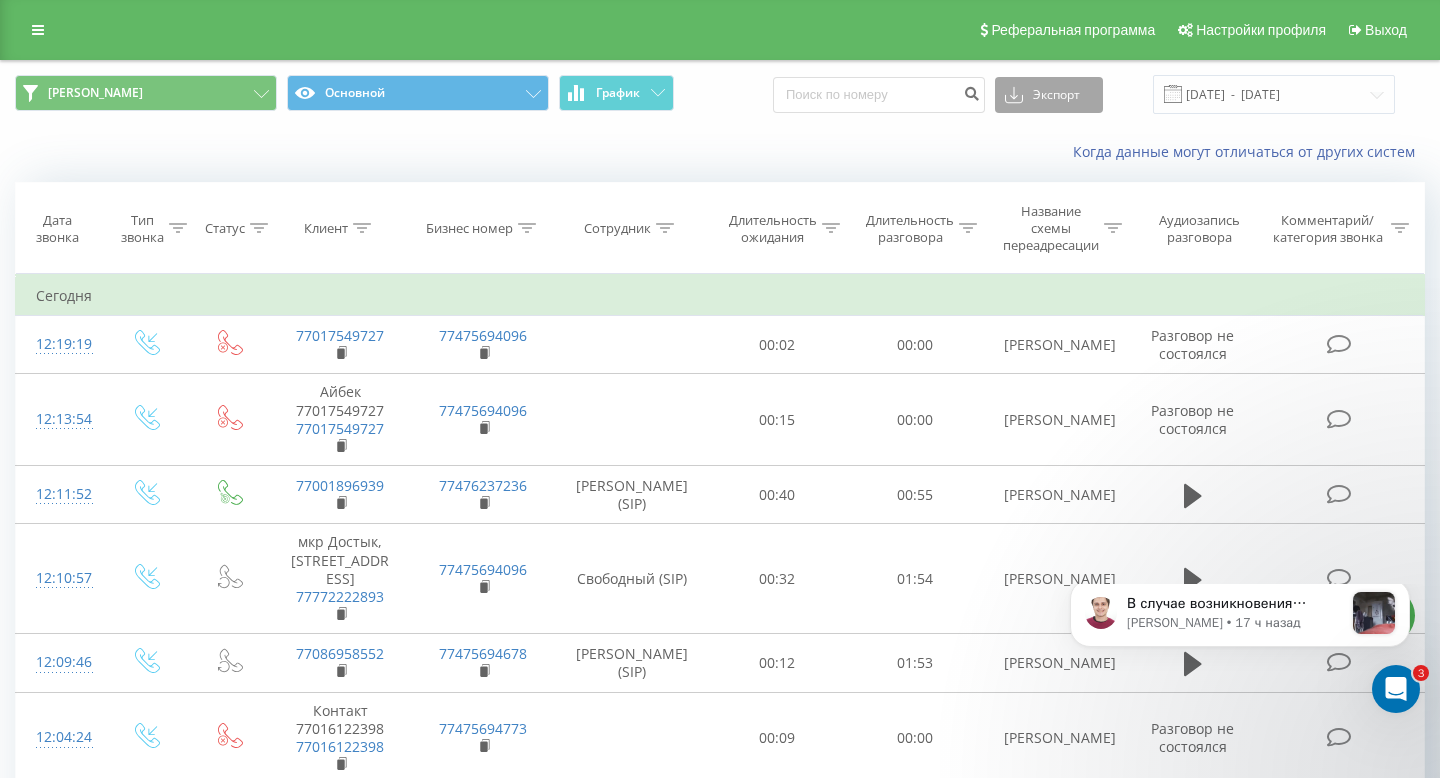 click on "Экспорт" at bounding box center (1049, 95) 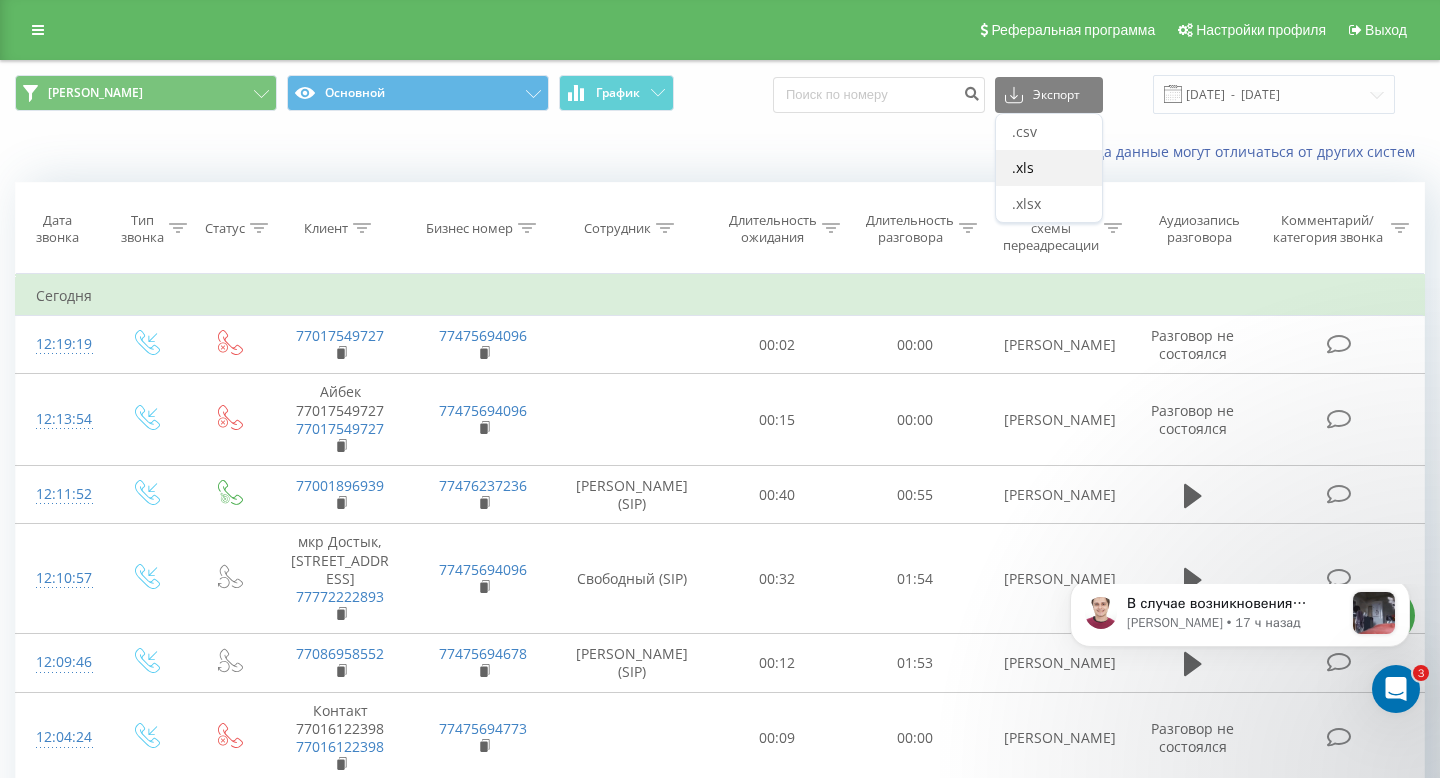 click on ".xls" at bounding box center [1023, 167] 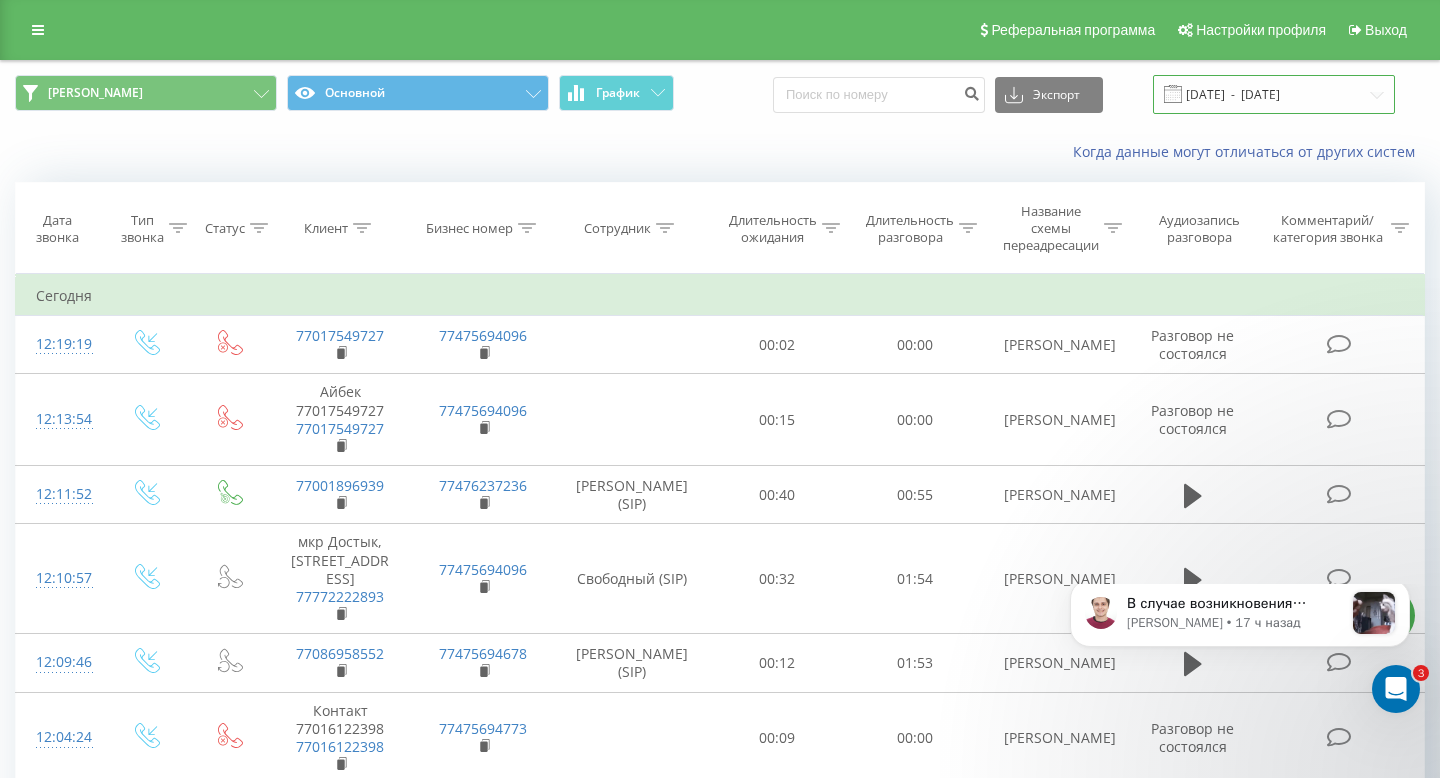click on "13.06.2025  -  13.07.2025" at bounding box center [1274, 94] 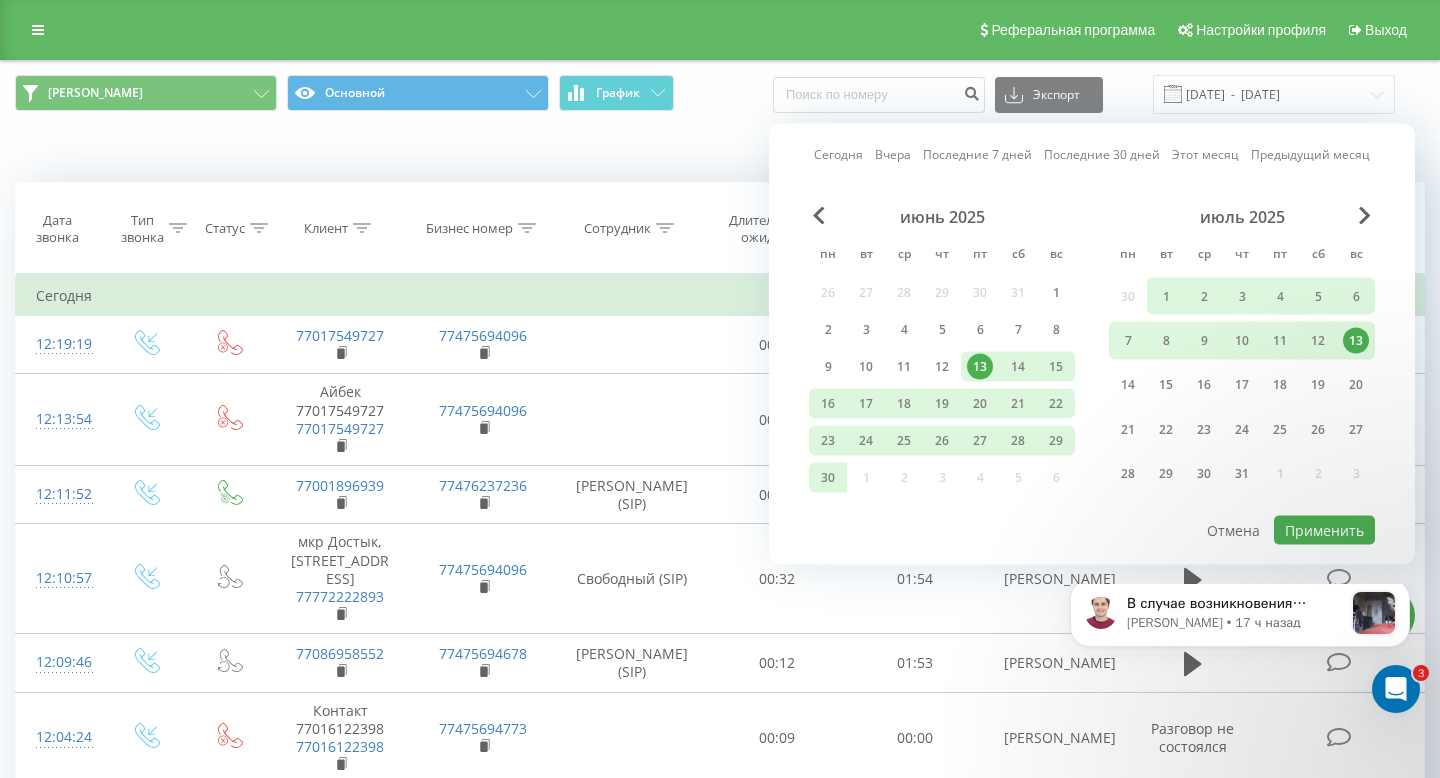 click on "Сегодня Вчера Последние 7 дней Последние 30 дней Этот месяц Предыдущий месяц июнь 2025 пн вт ср чт пт сб вс 26 27 28 29 30 31 1 2 3 4 5 6 7 8 9 10 11 12 13 14 15 16 17 18 19 20 21 22 23 24 25 26 27 28 29 30 1 2 3 4 5 6 июль 2025 пн вт ср чт пт сб вс 30 1 2 3 4 5 6 7 8 9 10 11 12 13 14 15 16 17 18 19 20 21 22 23 24 25 26 27 28 29 30 31 1 2 3 Применить Отмена" at bounding box center (1092, 344) 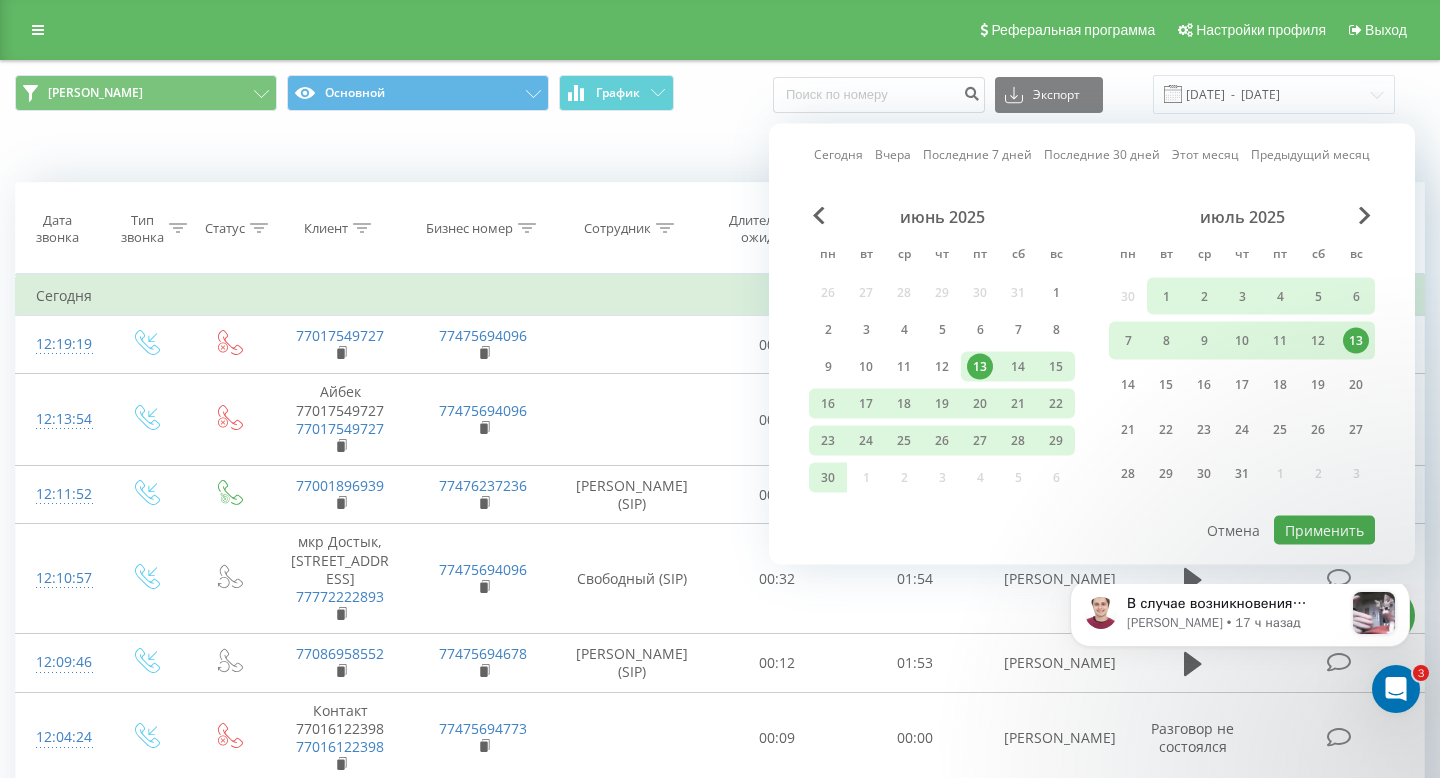 click on "Вчера" at bounding box center (893, 154) 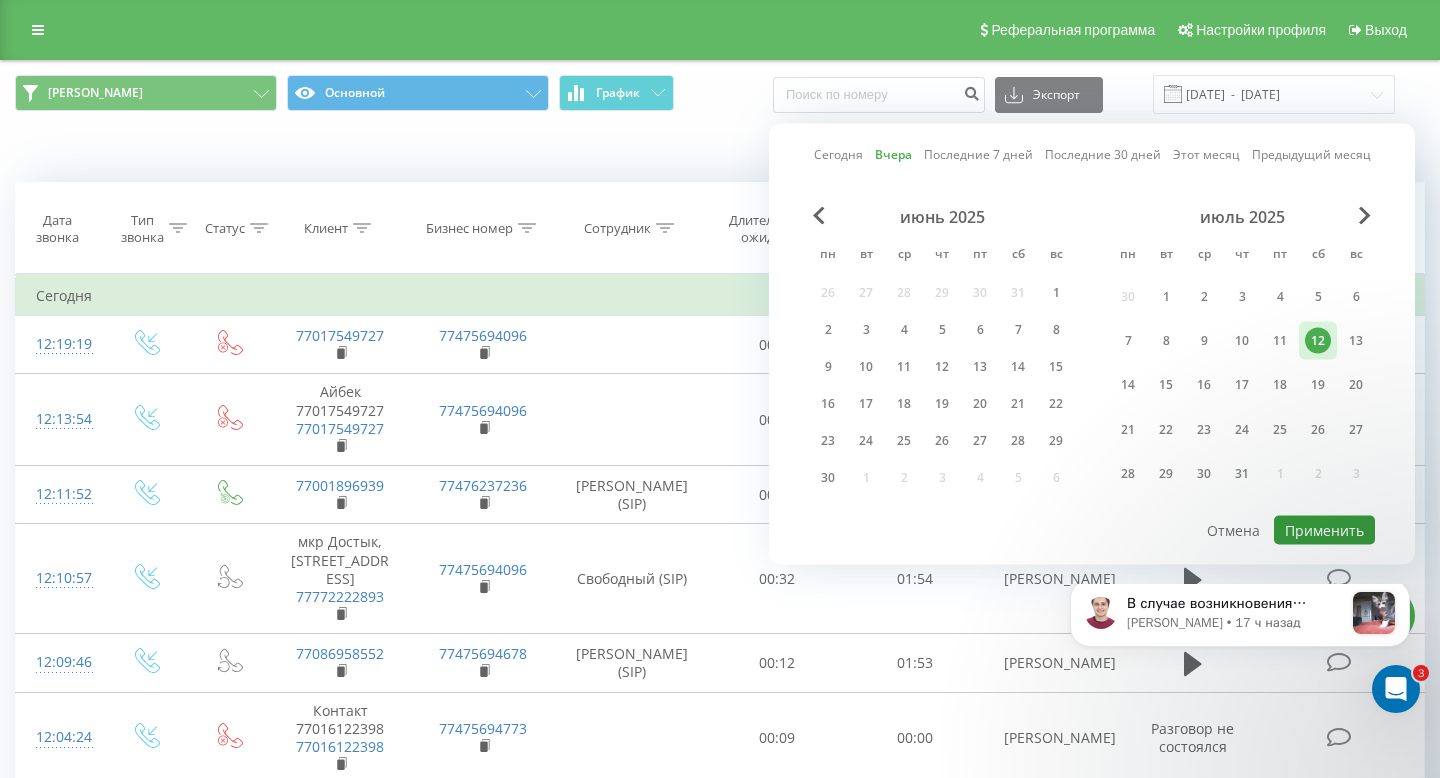 click on "Применить" at bounding box center (1324, 530) 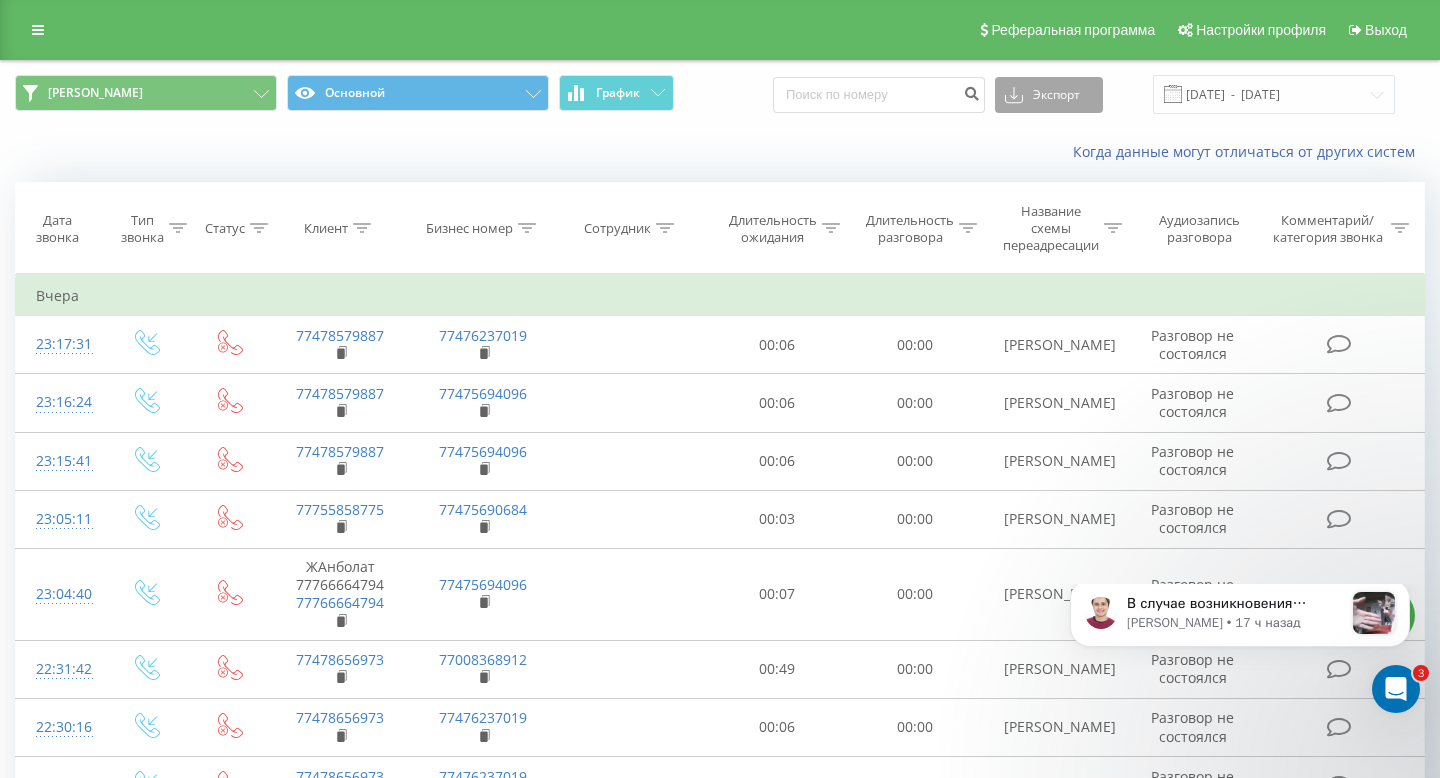 click on "Экспорт" at bounding box center (1049, 95) 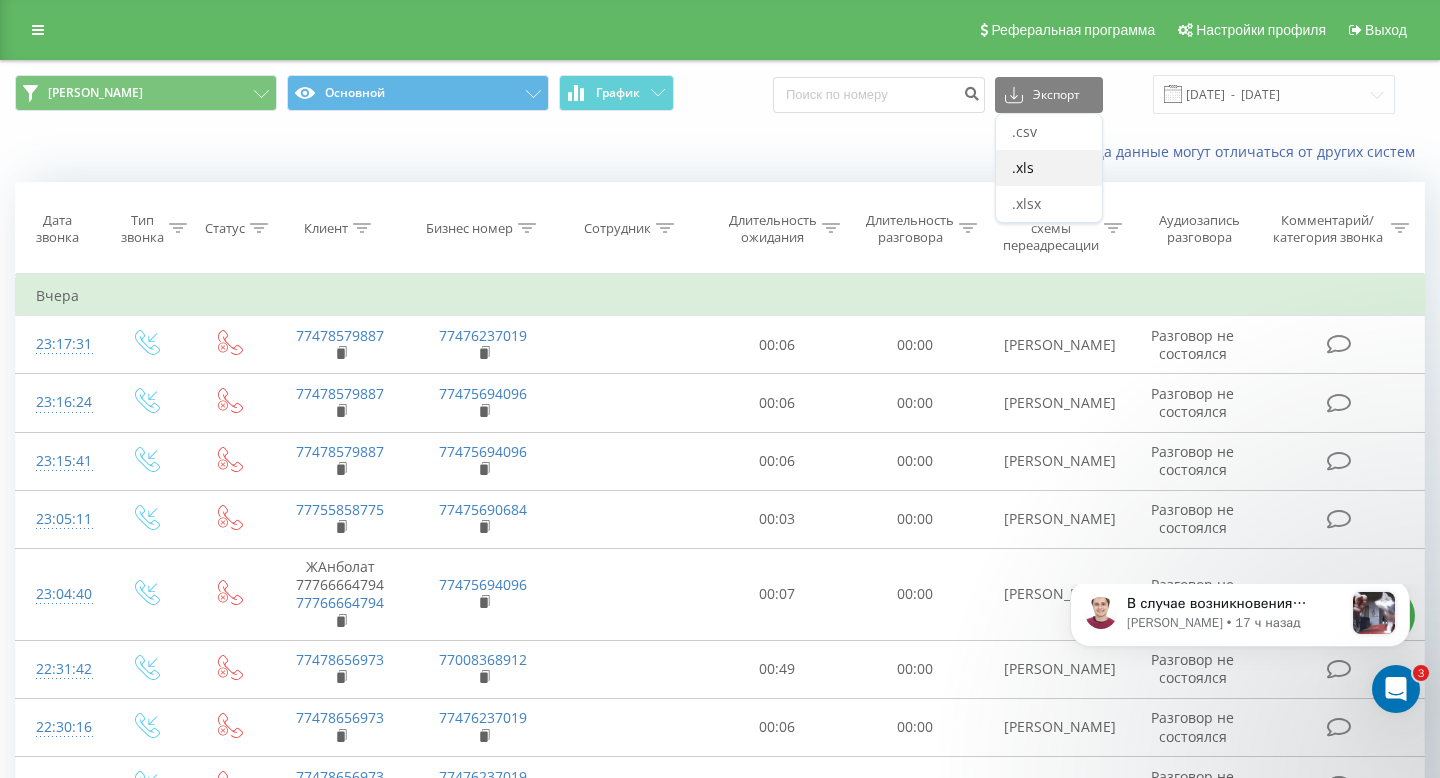 click on ".xls" at bounding box center [1023, 167] 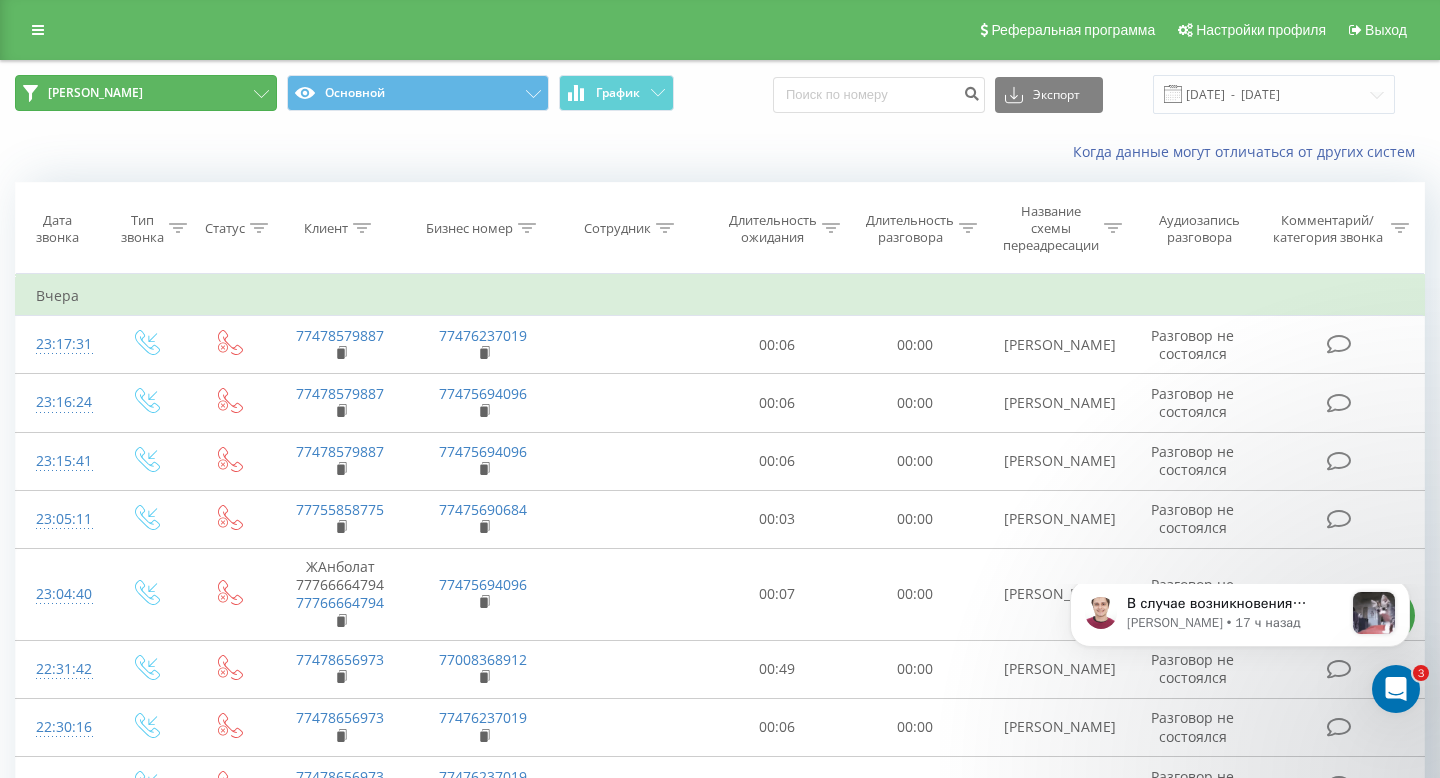 click on "[PERSON_NAME]" at bounding box center [146, 93] 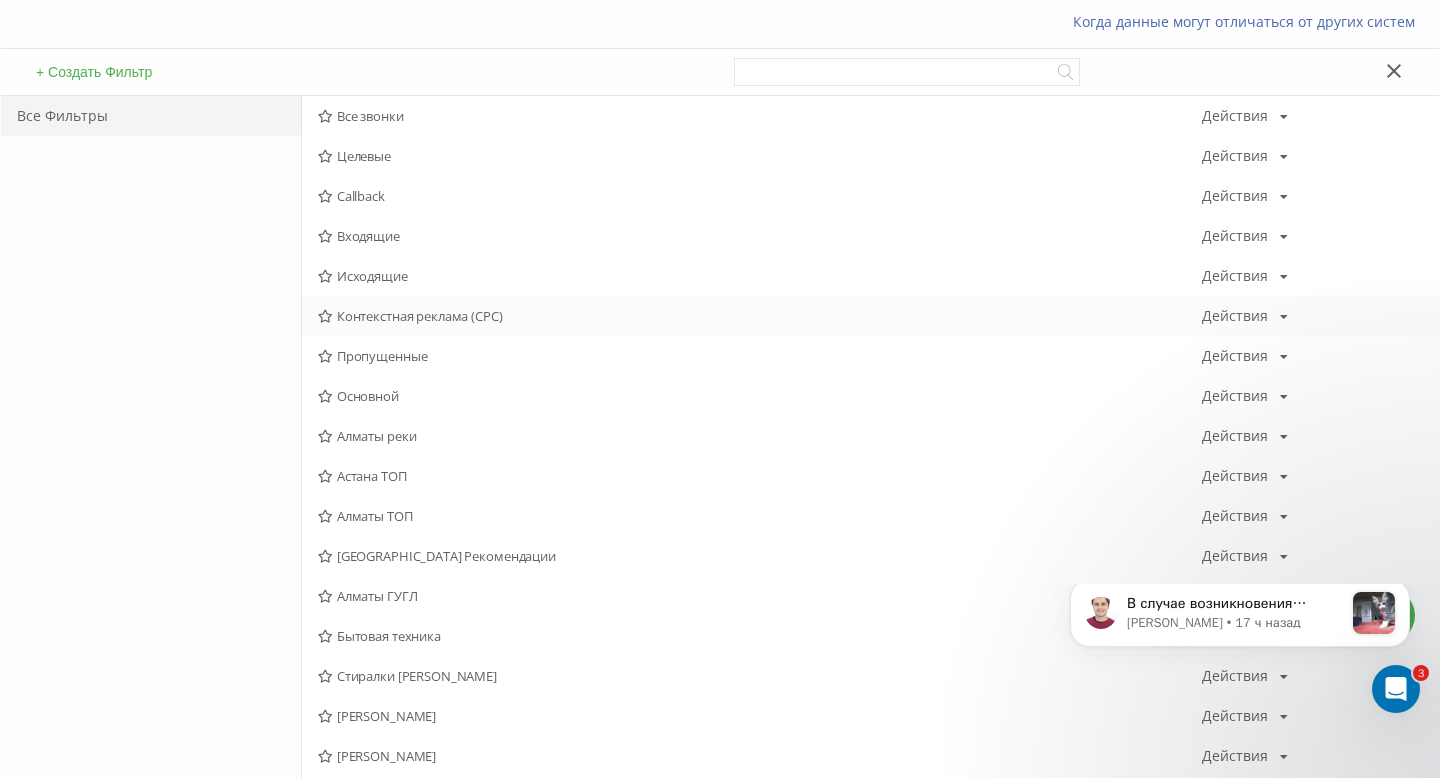 scroll, scrollTop: 186, scrollLeft: 0, axis: vertical 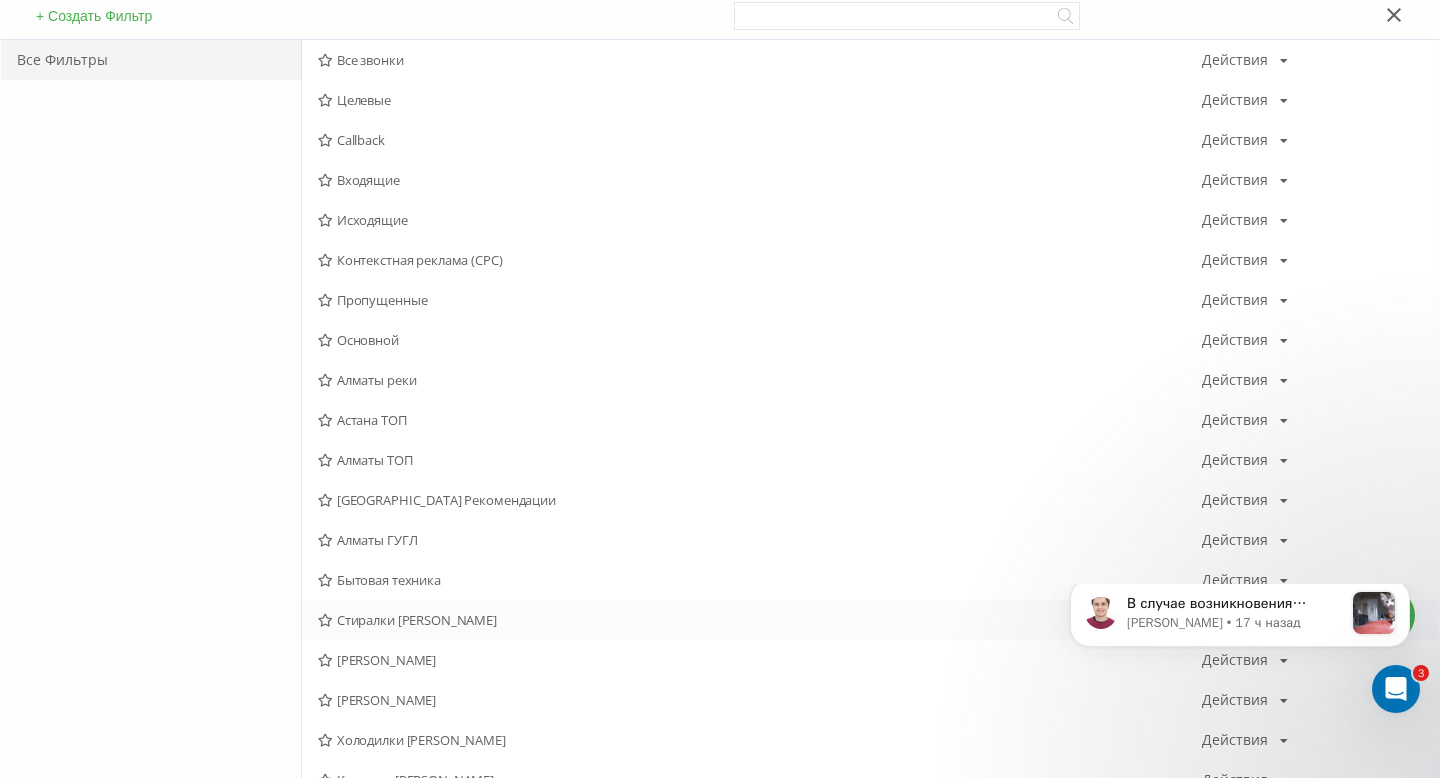 click on "Стиралки Сергей Алматы Действия Редактировать Копировать Удалить По умолчанию Поделиться" at bounding box center [870, 620] 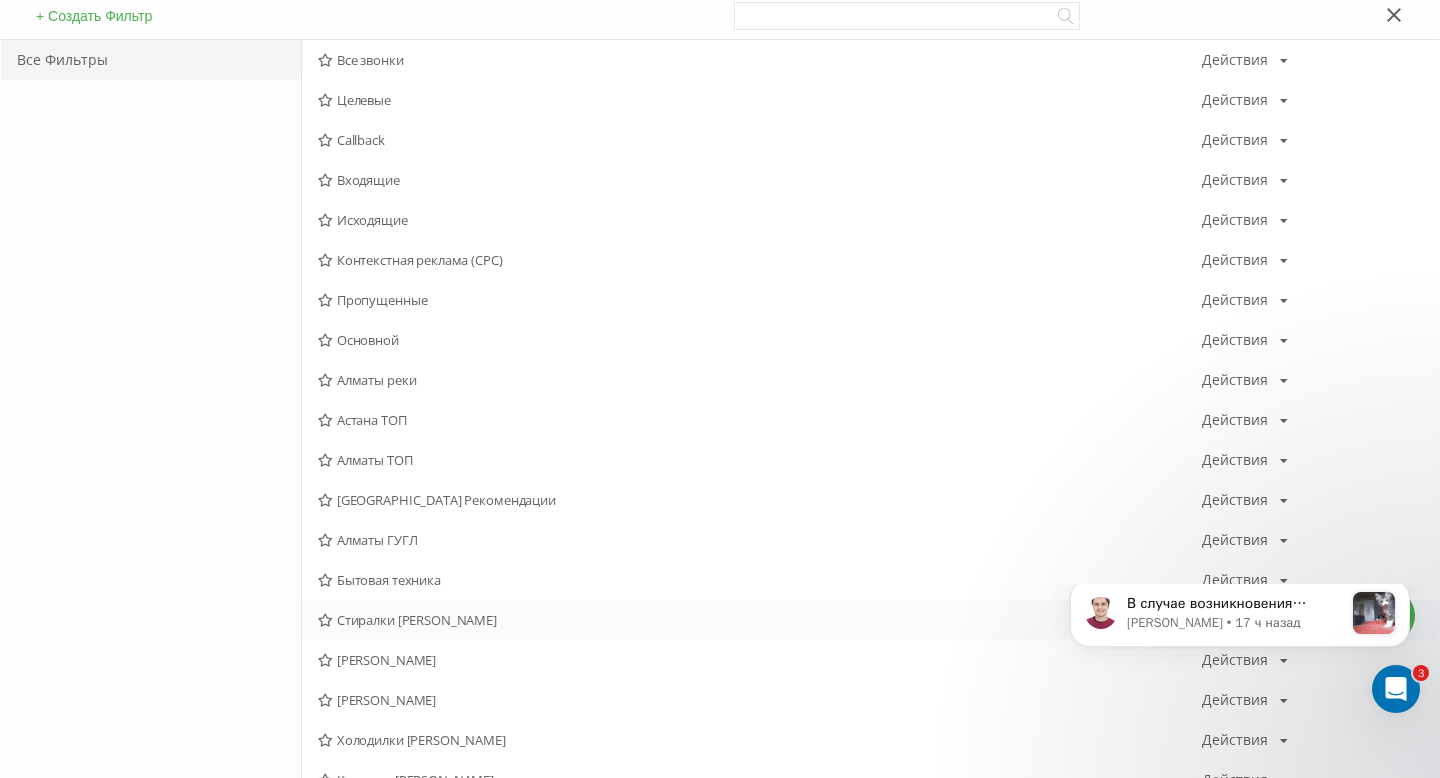 click on "Стиралки Сергей Алматы" at bounding box center (760, 620) 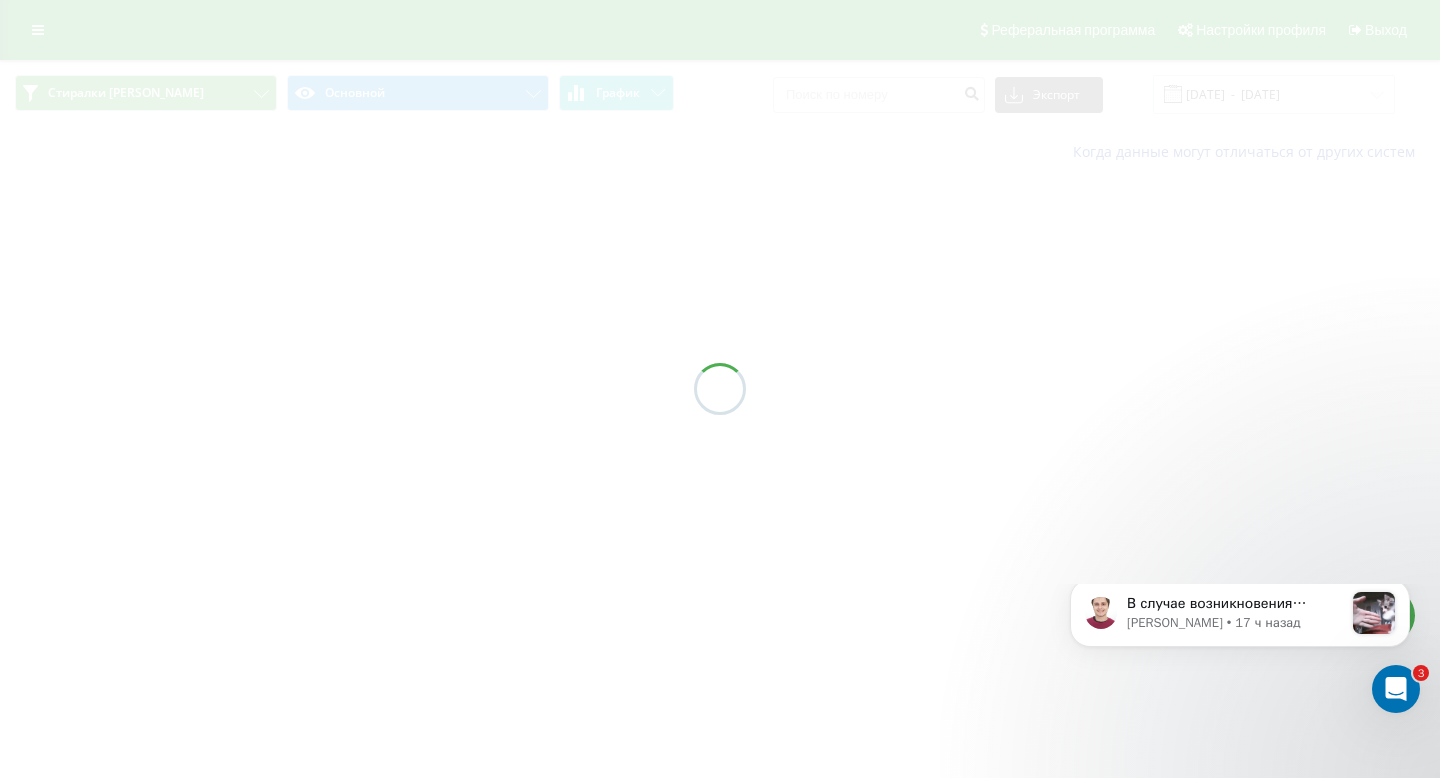 scroll, scrollTop: 0, scrollLeft: 0, axis: both 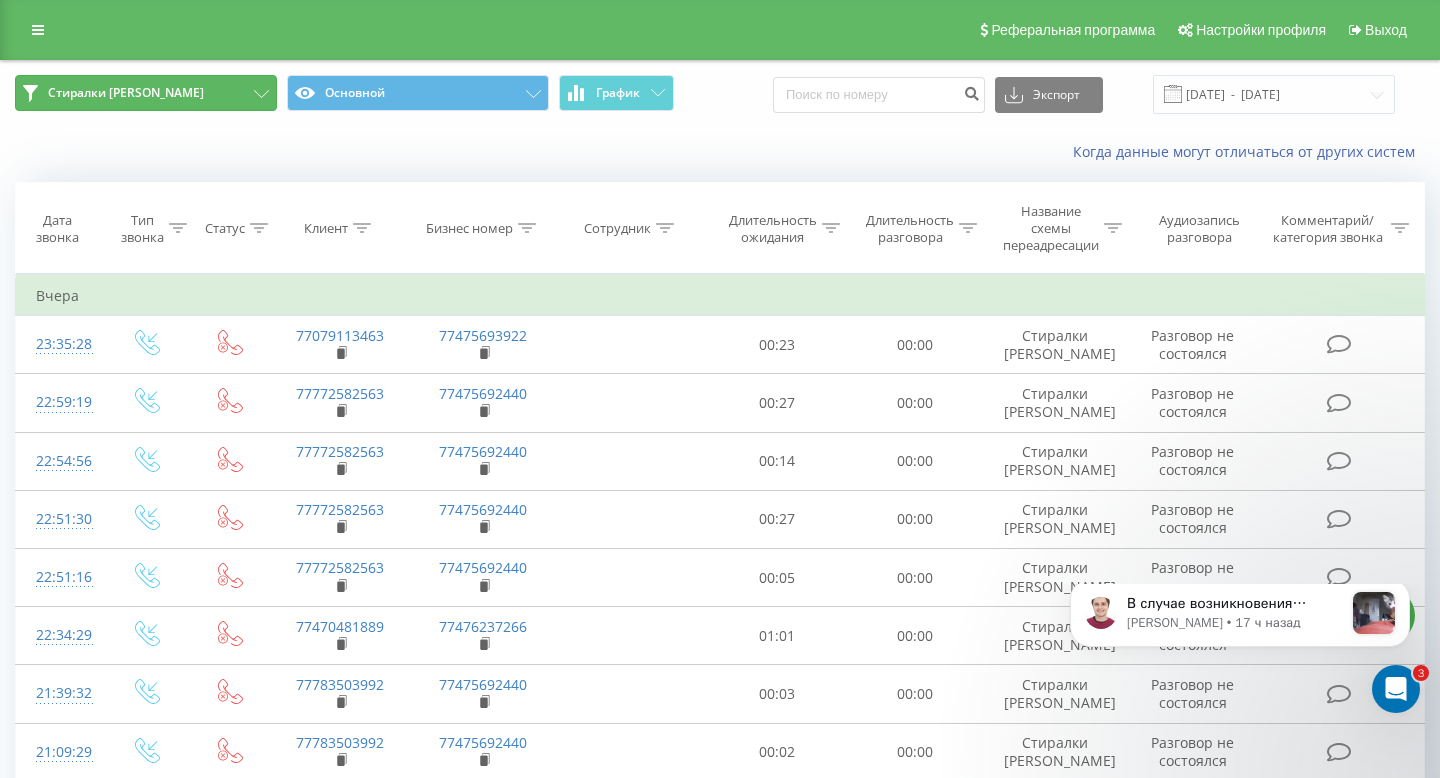 click on "Стиралки Сергей Алматы" at bounding box center (146, 93) 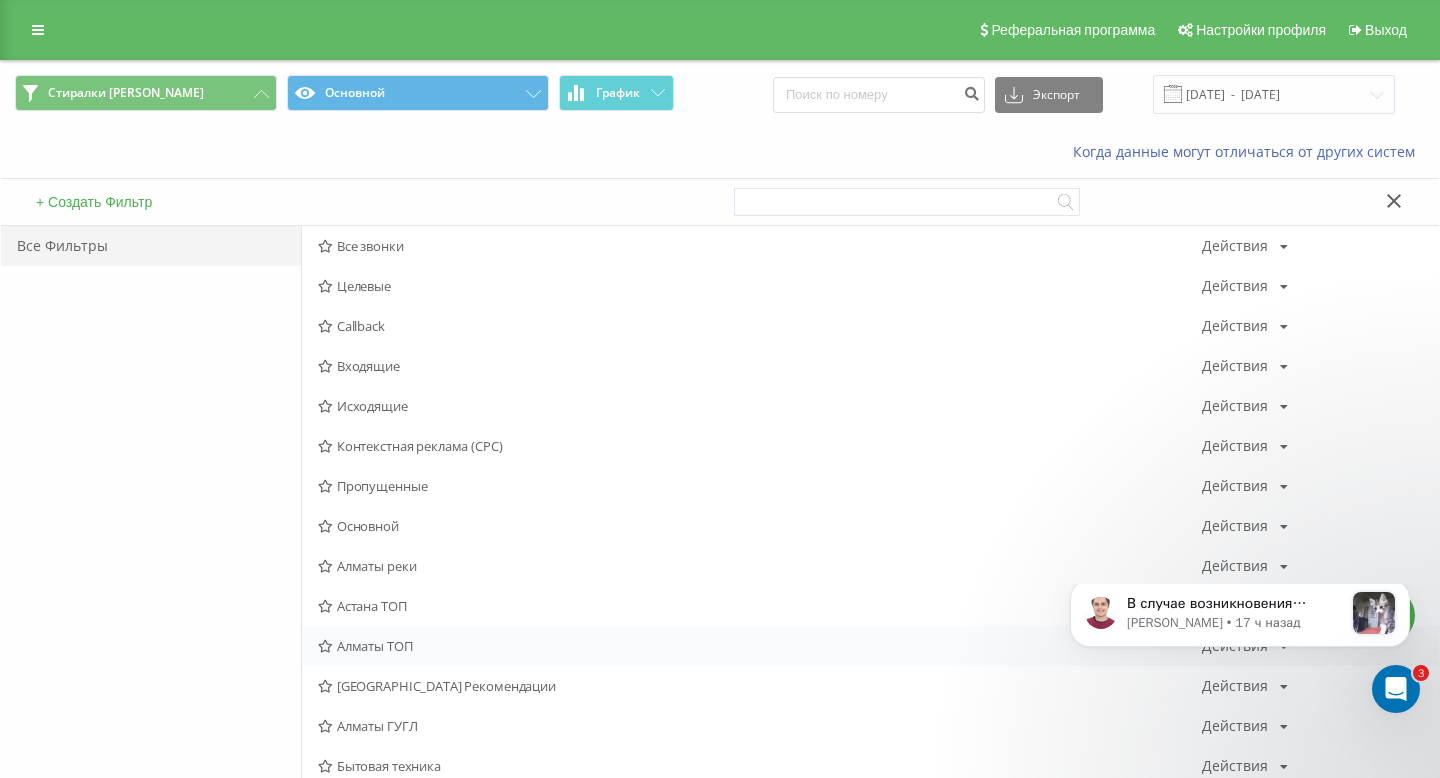 click on "Алматы ТОП" at bounding box center (760, 646) 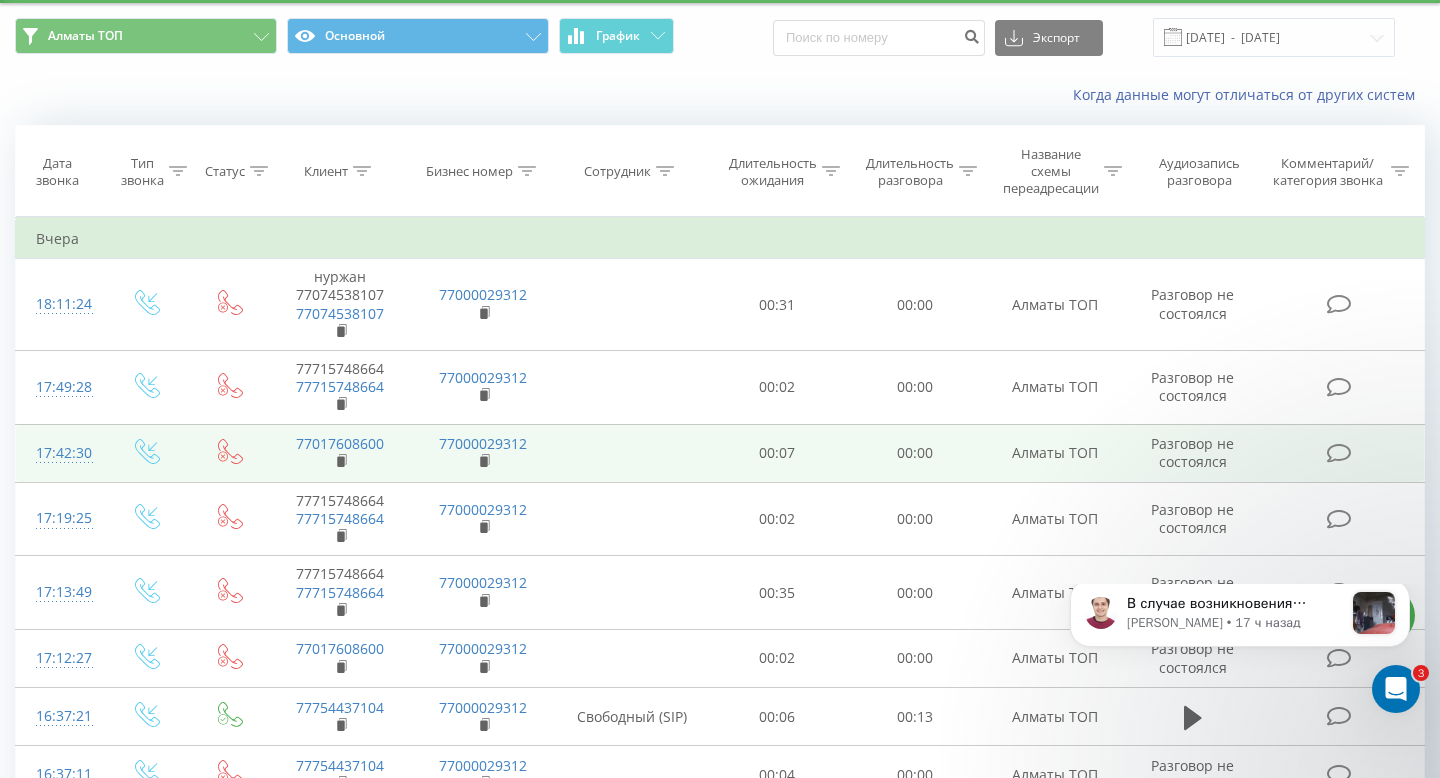 scroll, scrollTop: 0, scrollLeft: 0, axis: both 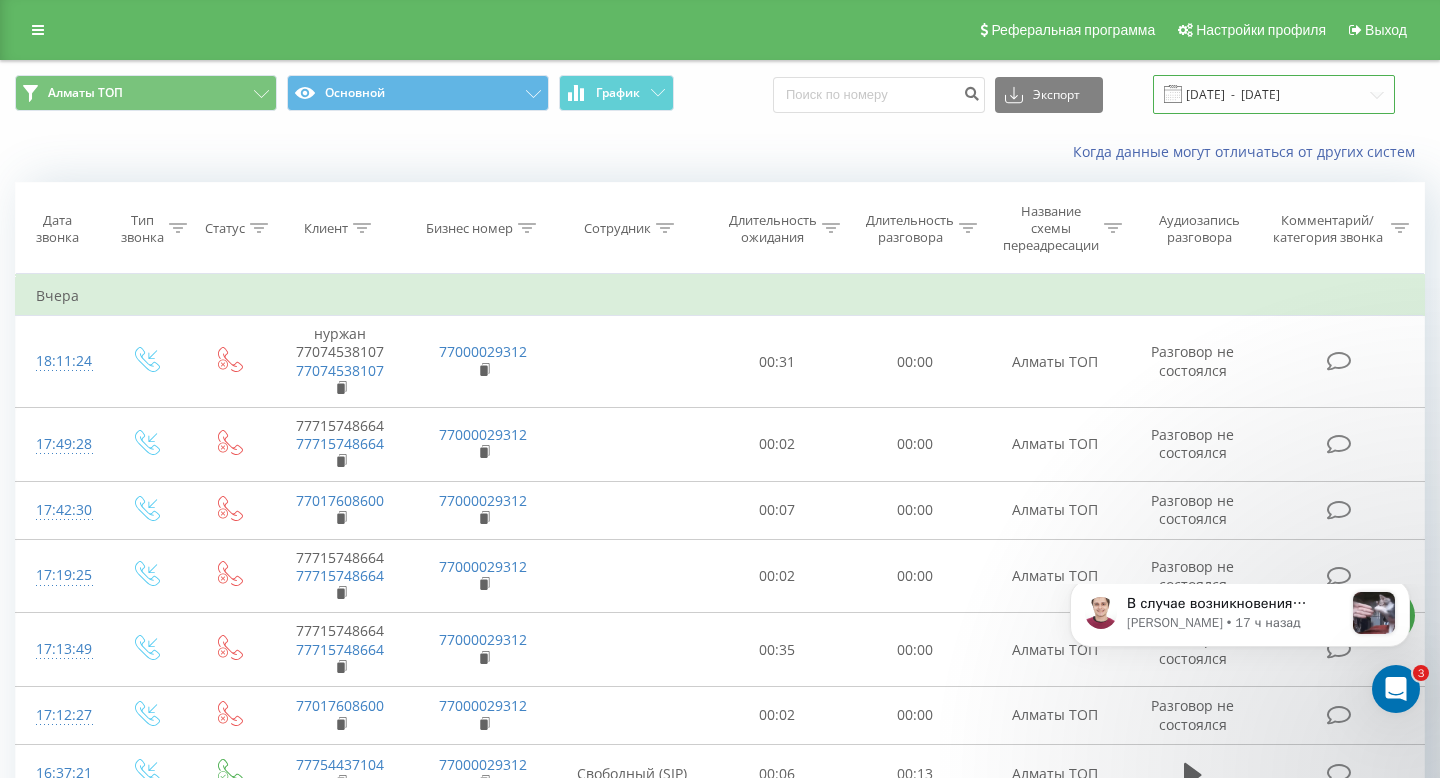 click on "12.07.2025  -  12.07.2025" at bounding box center (1274, 94) 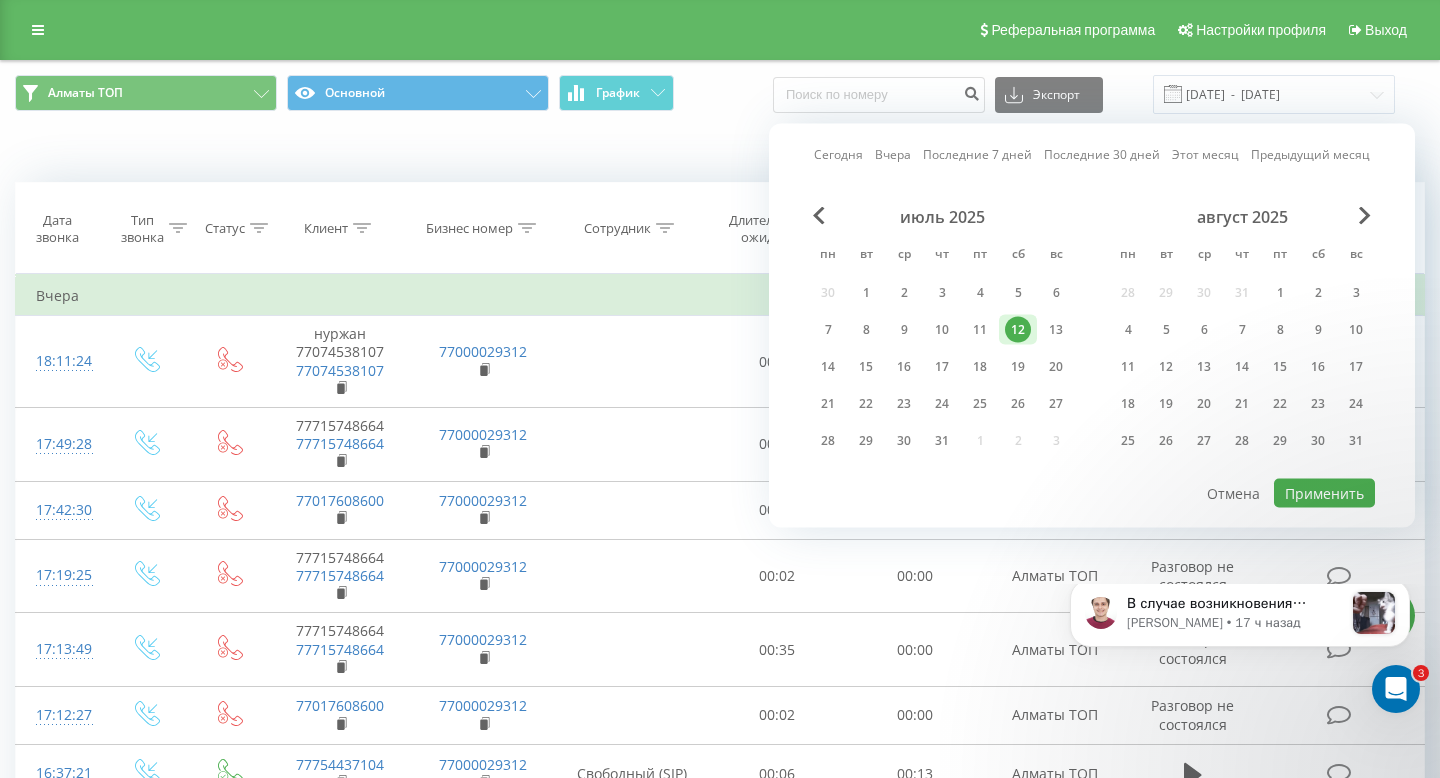 click on "Сегодня Вчера Последние 7 дней Последние 30 дней Этот месяц Предыдущий месяц июль 2025 пн вт ср чт пт сб вс 30 1 2 3 4 5 6 7 8 9 10 11 12 13 14 15 16 17 18 19 20 21 22 23 24 25 26 27 28 29 30 31 1 2 3 август 2025 пн вт ср чт пт сб вс 28 29 30 31 1 2 3 4 5 6 7 8 9 10 11 12 13 14 15 16 17 18 19 20 21 22 23 24 25 26 27 28 29 30 31 Применить Отмена" at bounding box center (1092, 326) 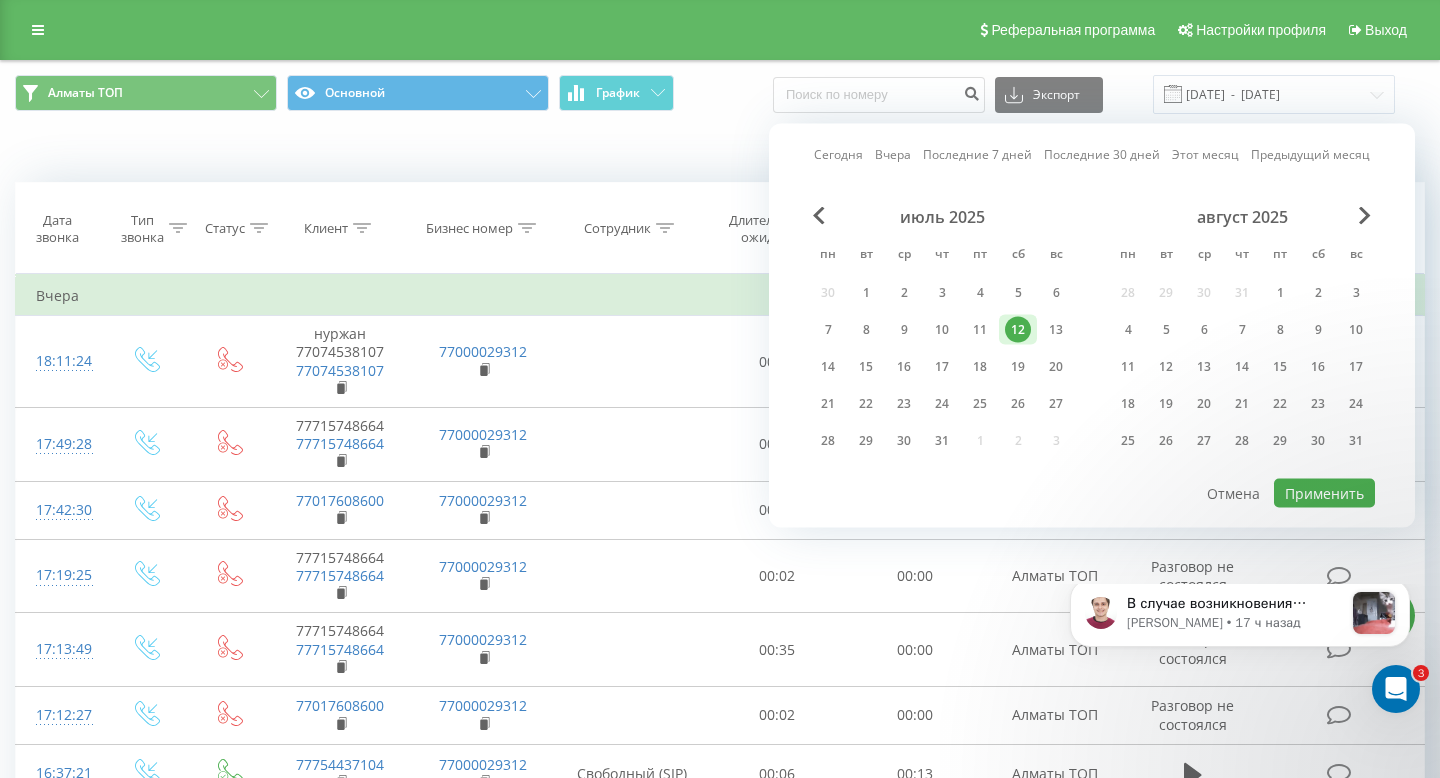 click on "Сегодня" at bounding box center (838, 154) 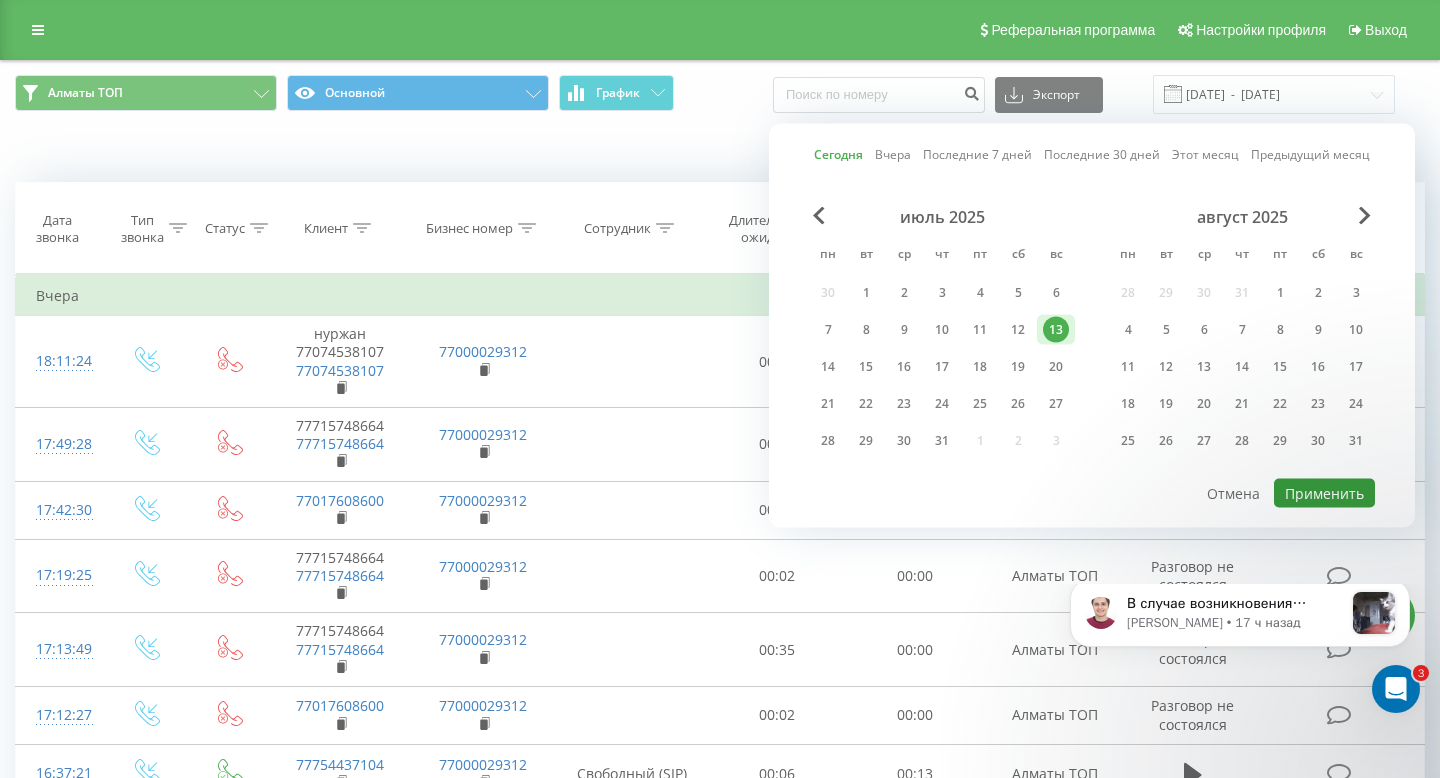 click on "Применить" at bounding box center (1324, 493) 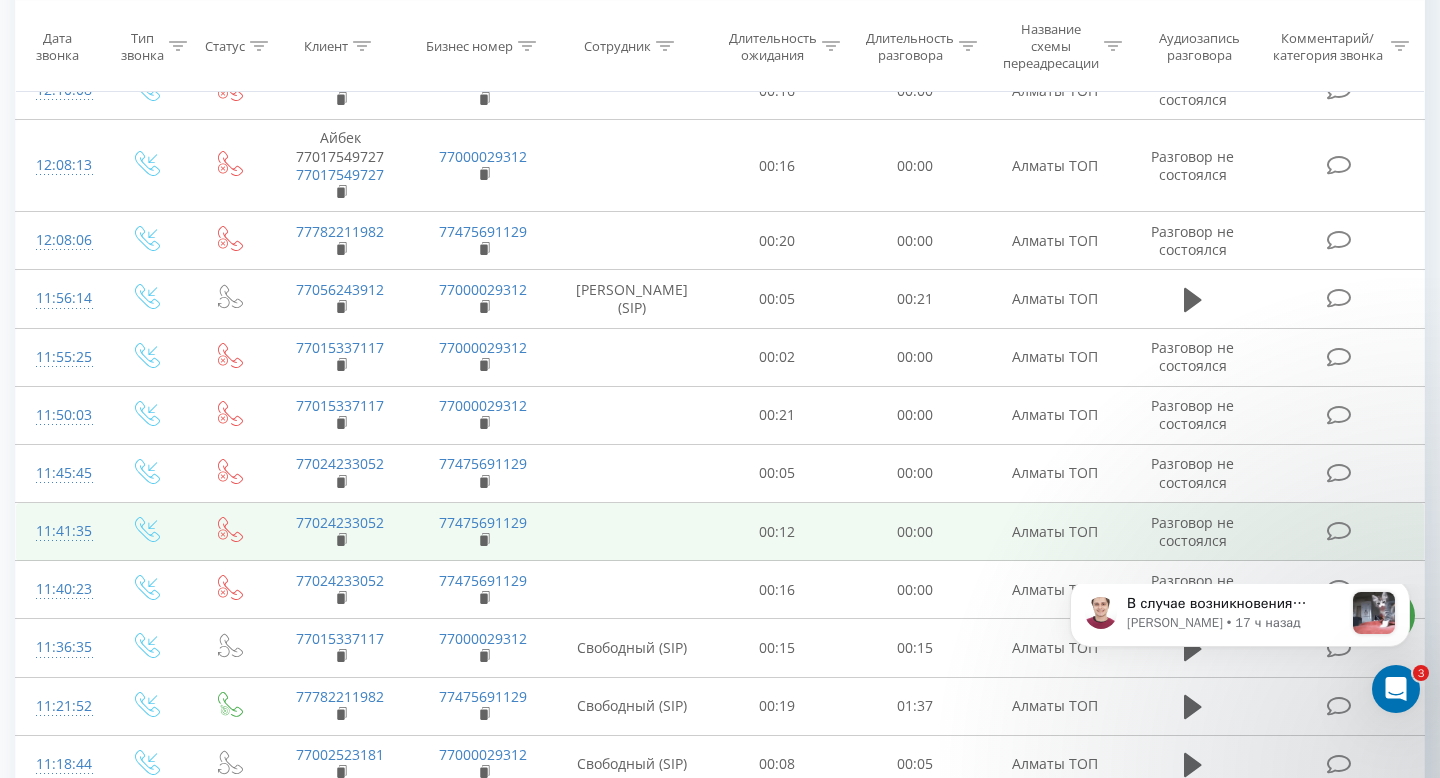 scroll, scrollTop: 0, scrollLeft: 0, axis: both 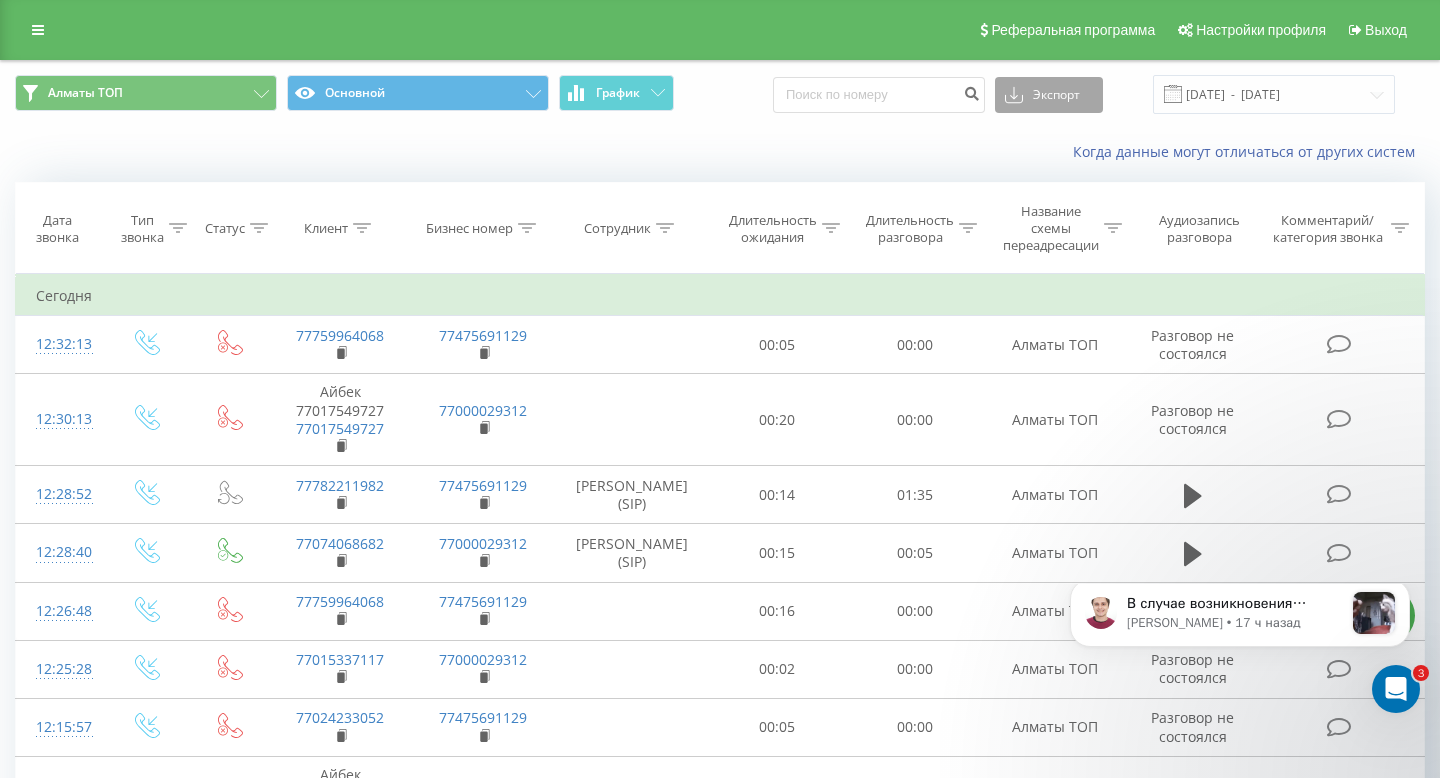 click on "Экспорт" at bounding box center (1049, 95) 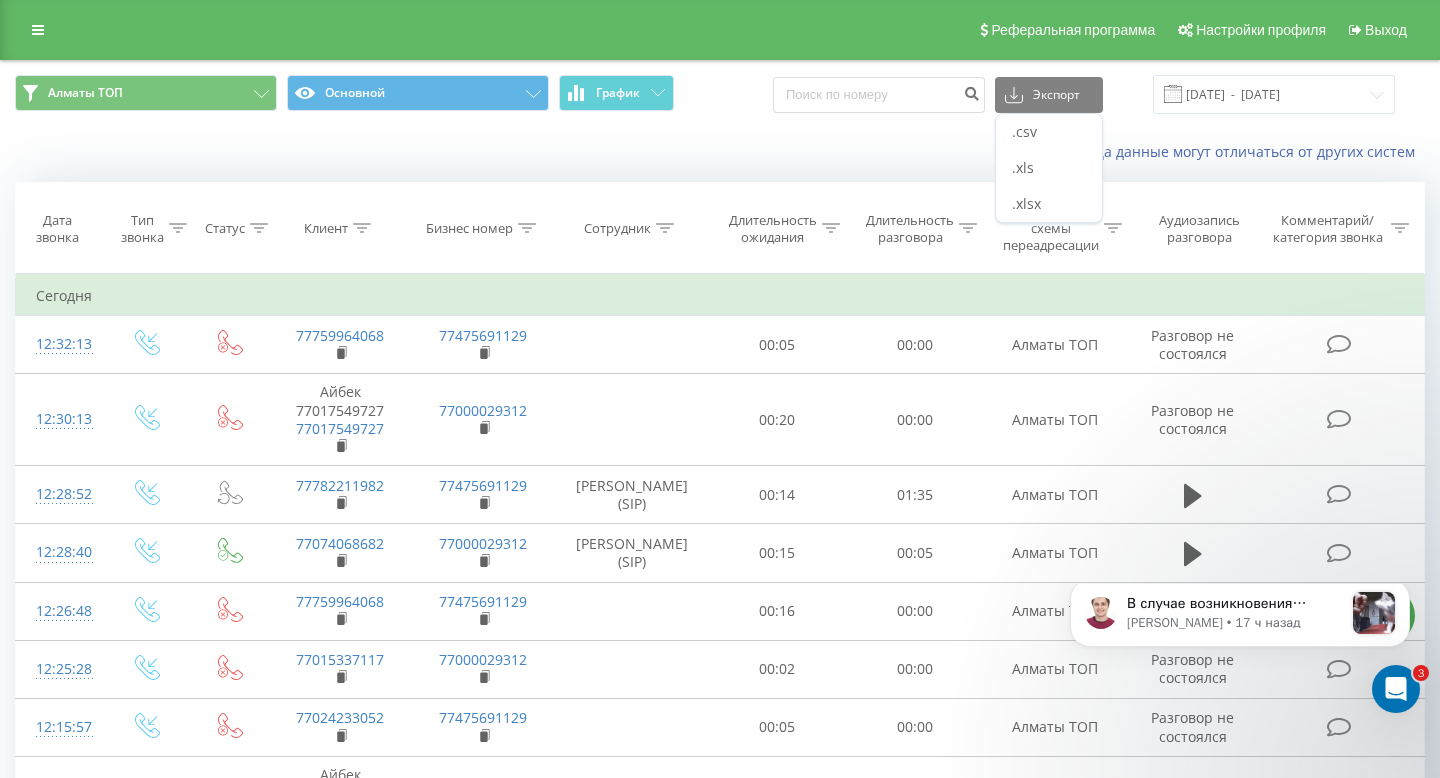 click on "Когда данные могут отличаться от других систем" at bounding box center (989, 152) 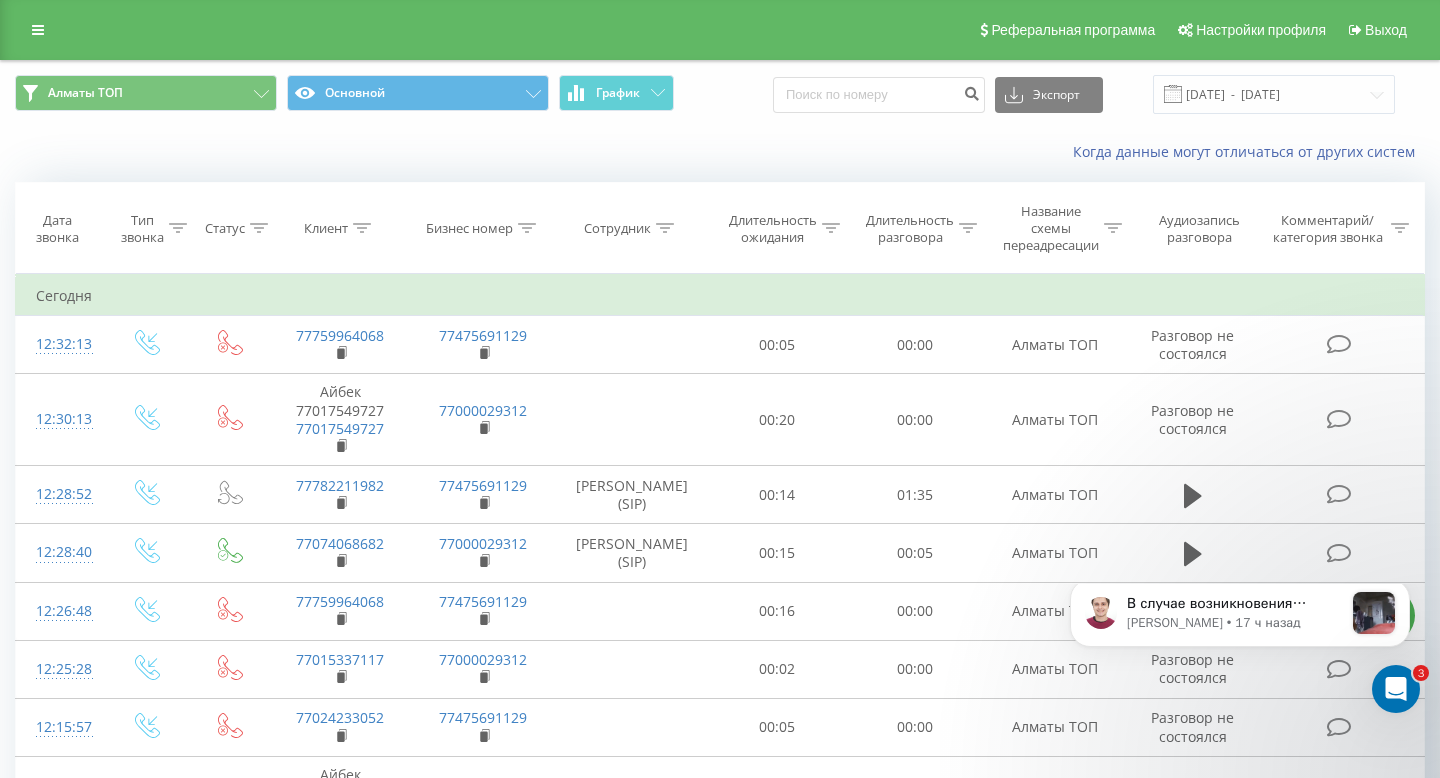 click on "Алматы ТОП Основной График Экспорт .csv .xls .xlsx 13.07.2025  -  13.07.2025" at bounding box center (720, 94) 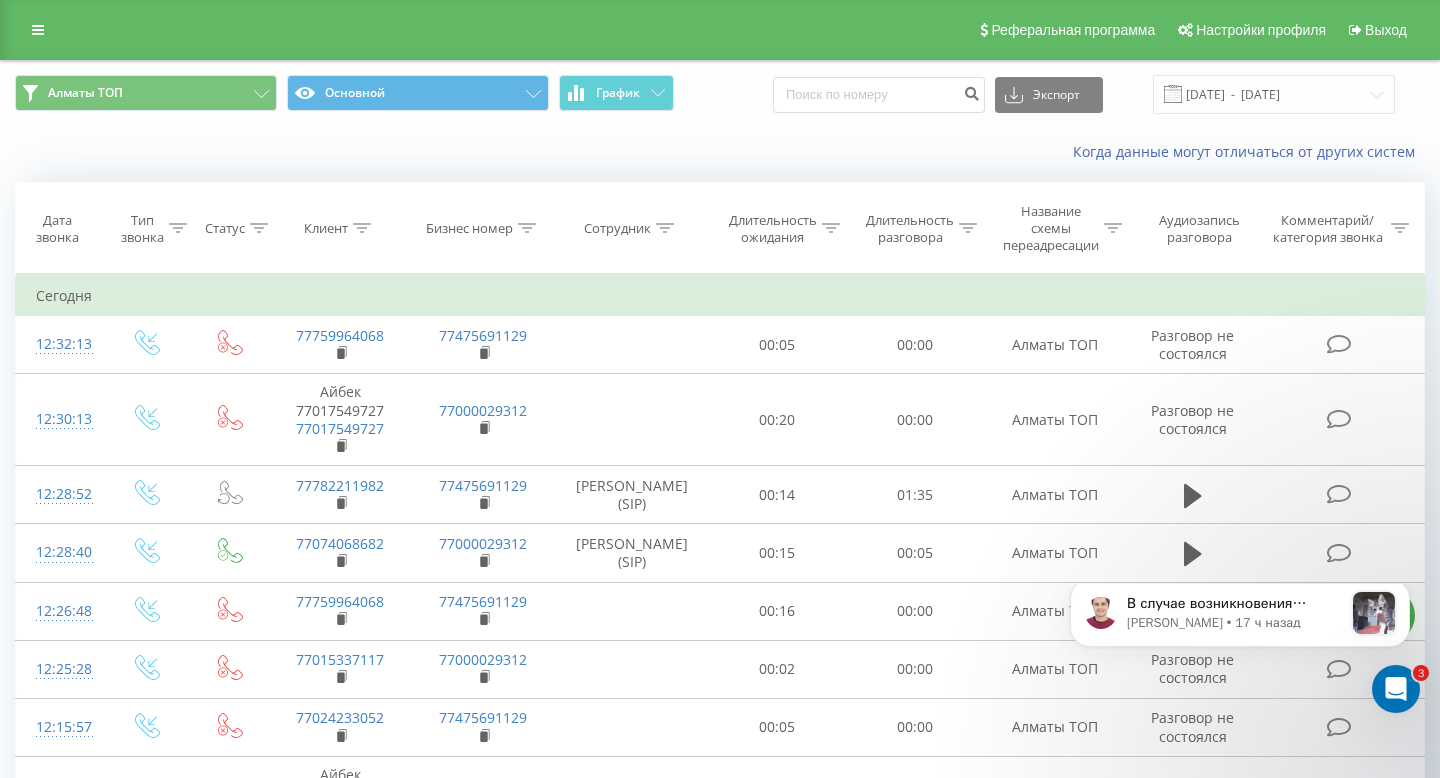 click on "Алматы ТОП Основной График" at bounding box center [360, 94] 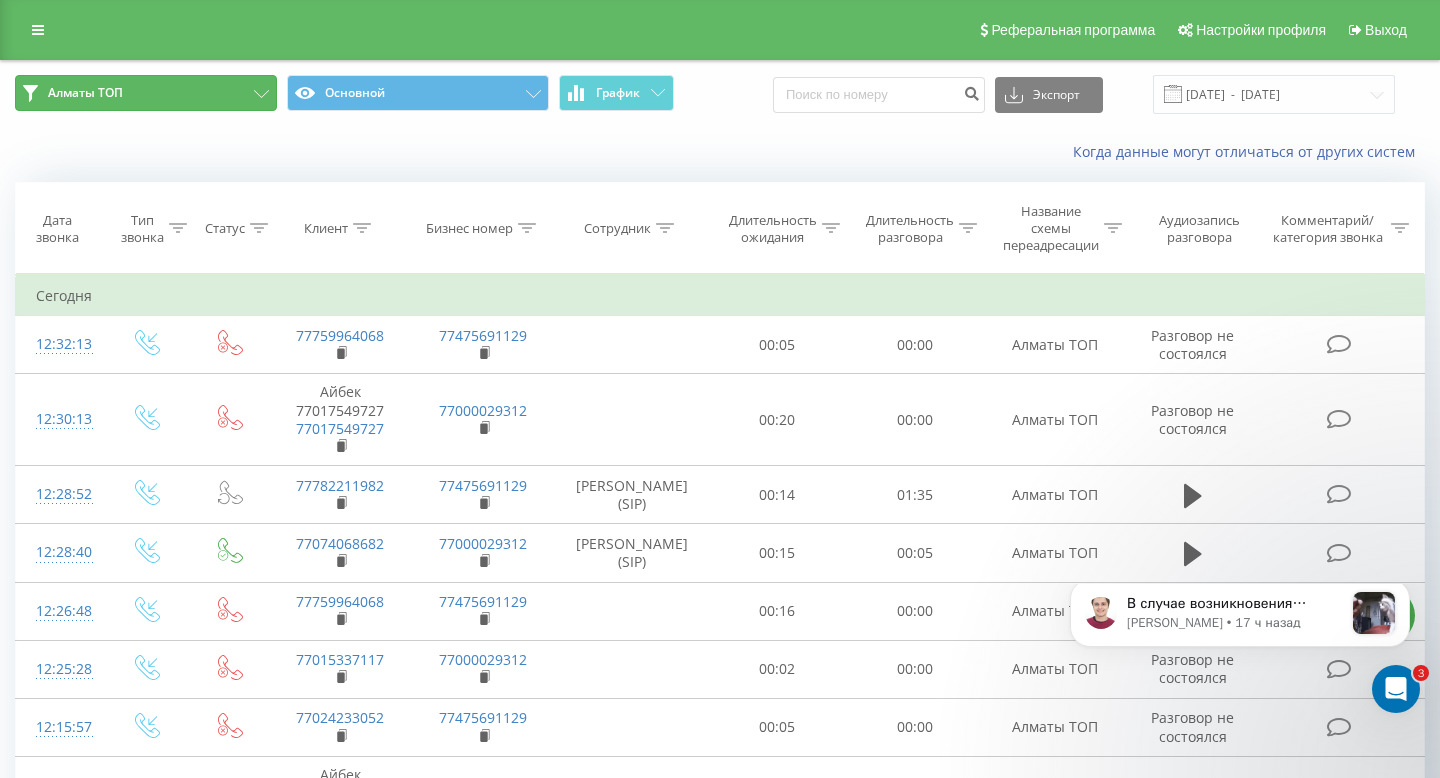 click on "Алматы ТОП" at bounding box center (146, 93) 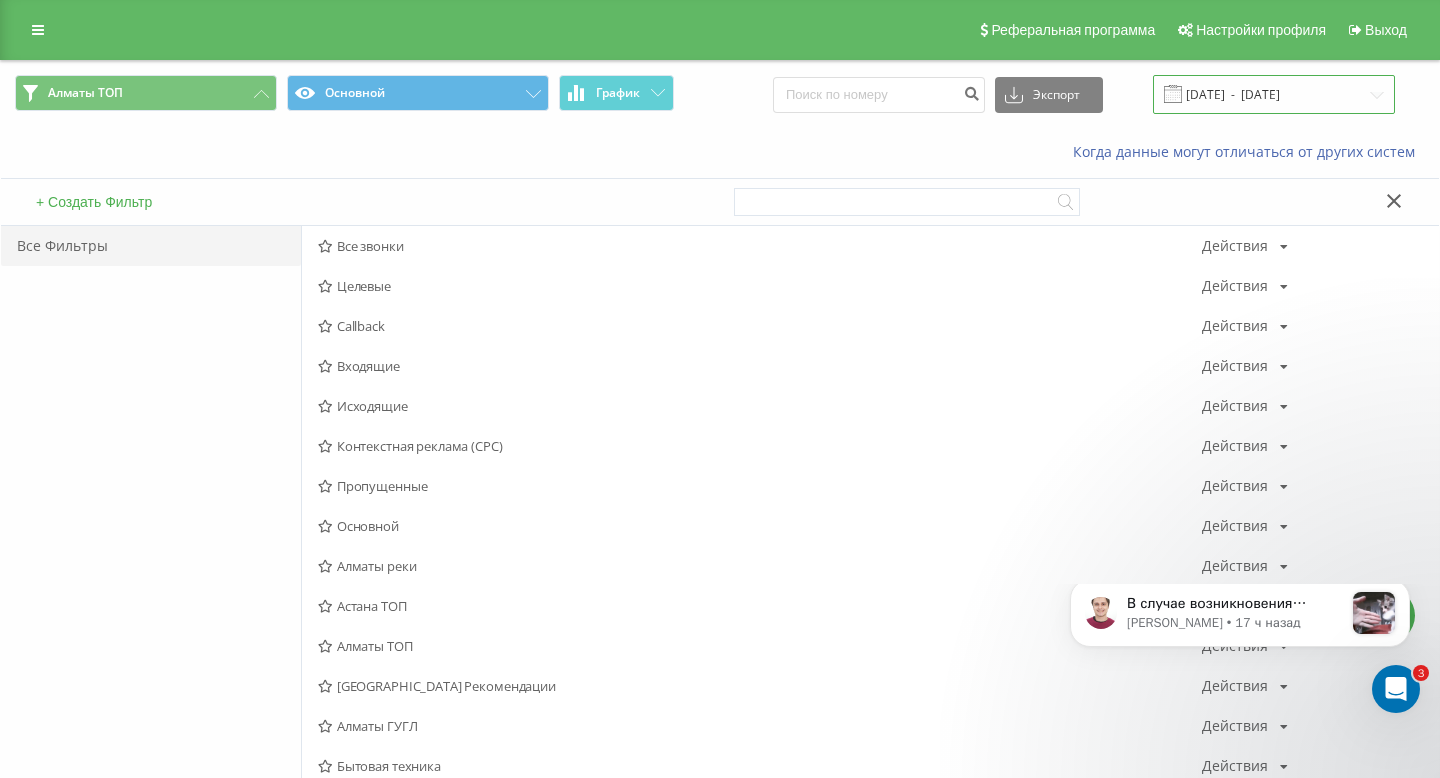 click on "13.07.2025  -  13.07.2025" at bounding box center (1274, 94) 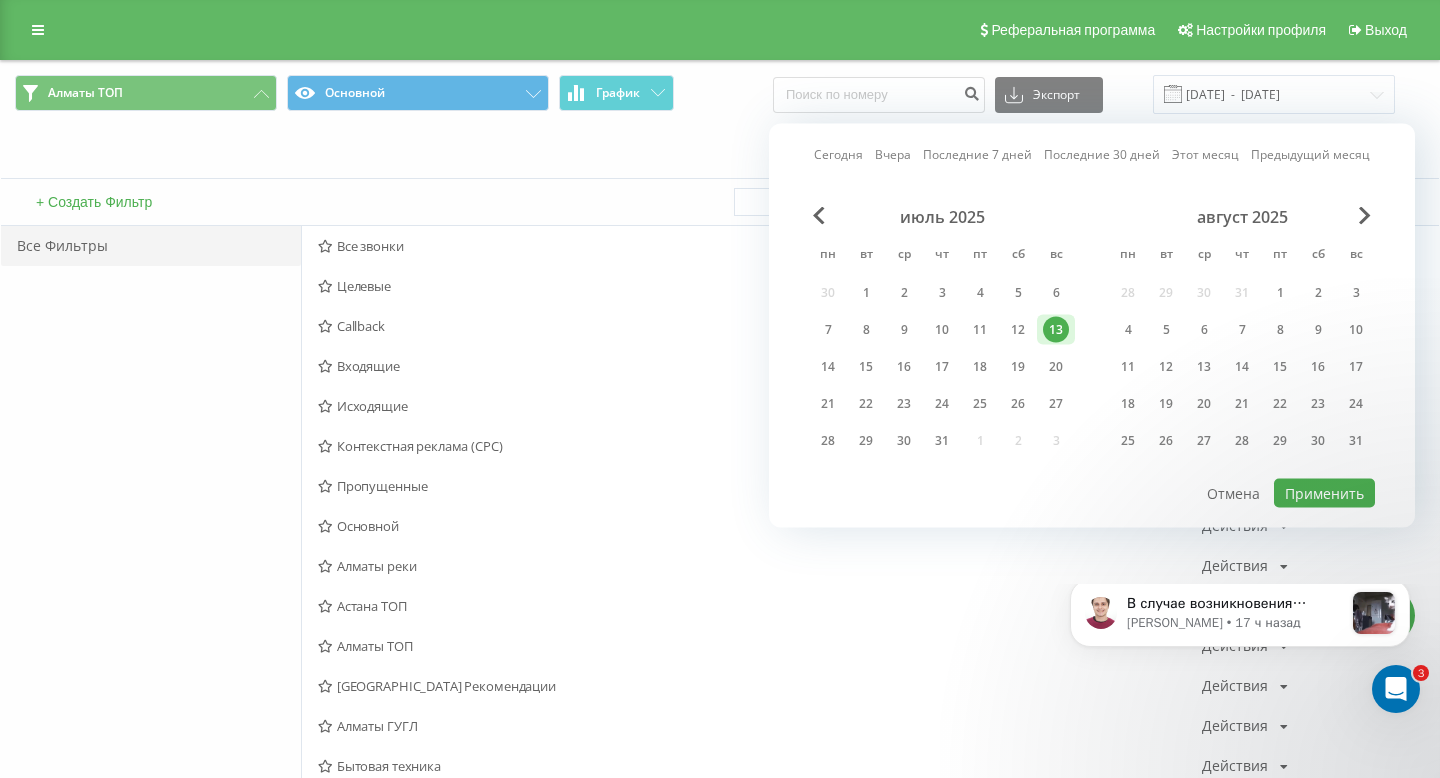 click on "Вчера" at bounding box center [893, 154] 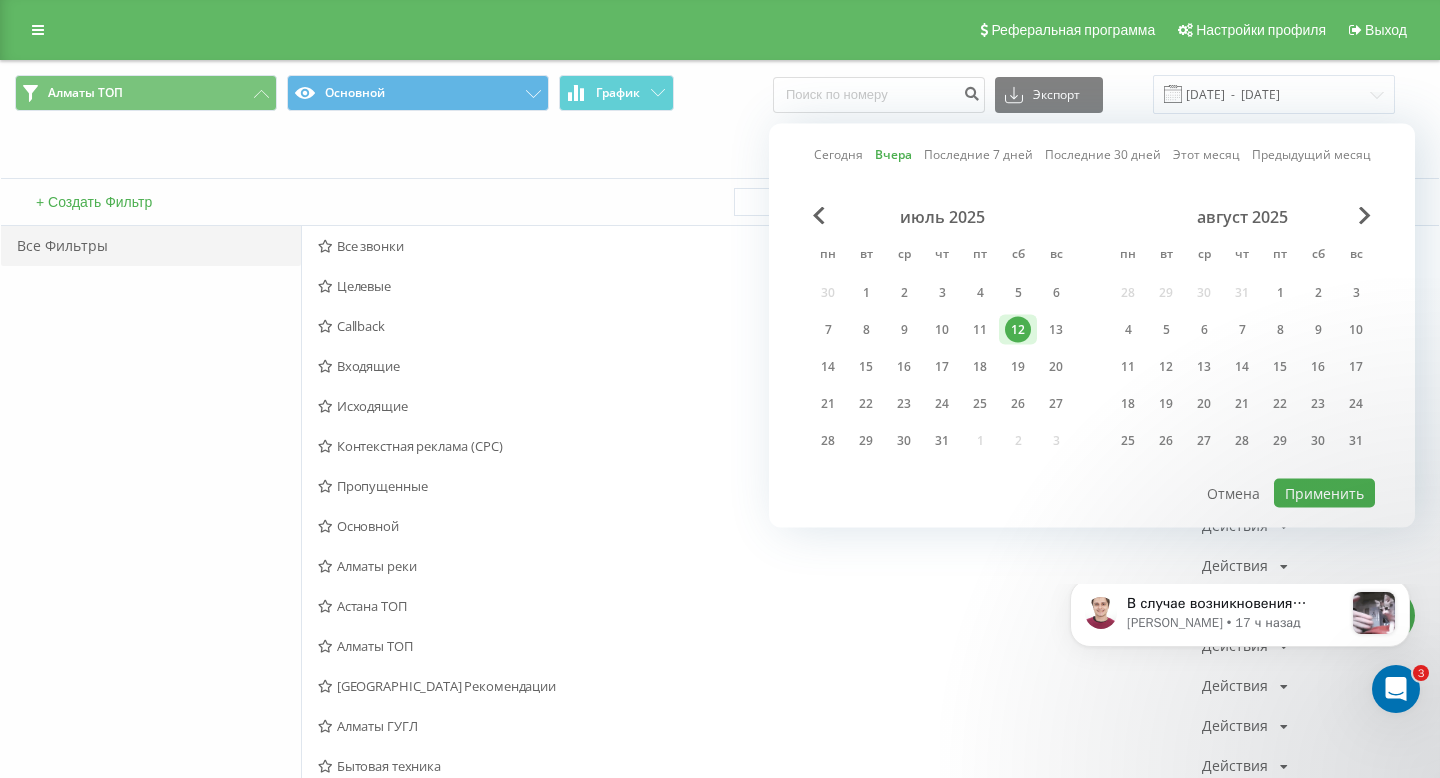 click on "июль 2025 пн вт ср чт пт сб вс 30 1 2 3 4 5 6 7 8 9 10 11 12 13 14 15 16 17 18 19 20 21 22 23 24 25 26 27 28 29 30 31 1 2 3 август 2025 пн вт ср чт пт сб вс 28 29 30 31 1 2 3 4 5 6 7 8 9 10 11 12 13 14 15 16 17 18 19 20 21 22 23 24 25 26 27 28 29 30 31" at bounding box center (1092, 342) 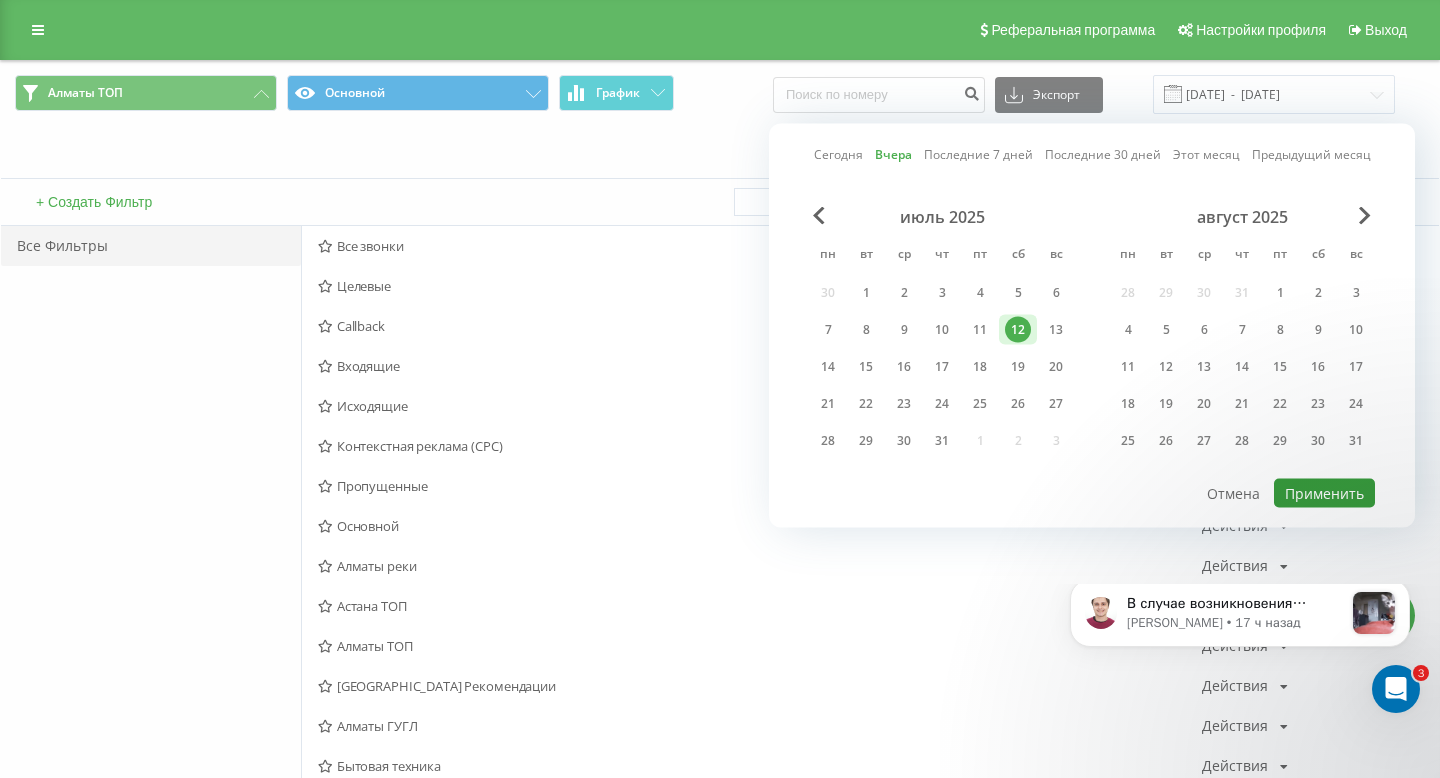 click on "Применить" at bounding box center [1324, 493] 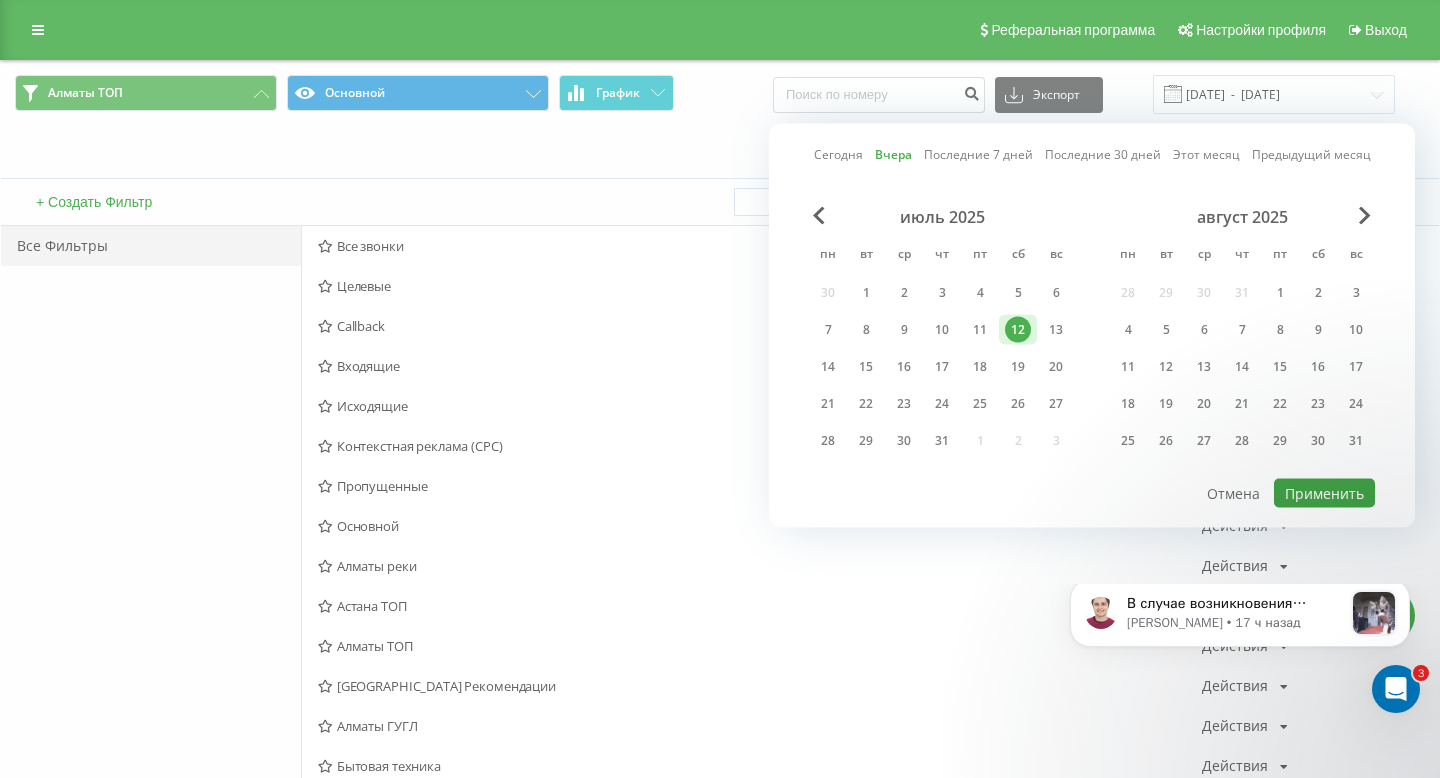 type on "12.07.2025  -  12.07.2025" 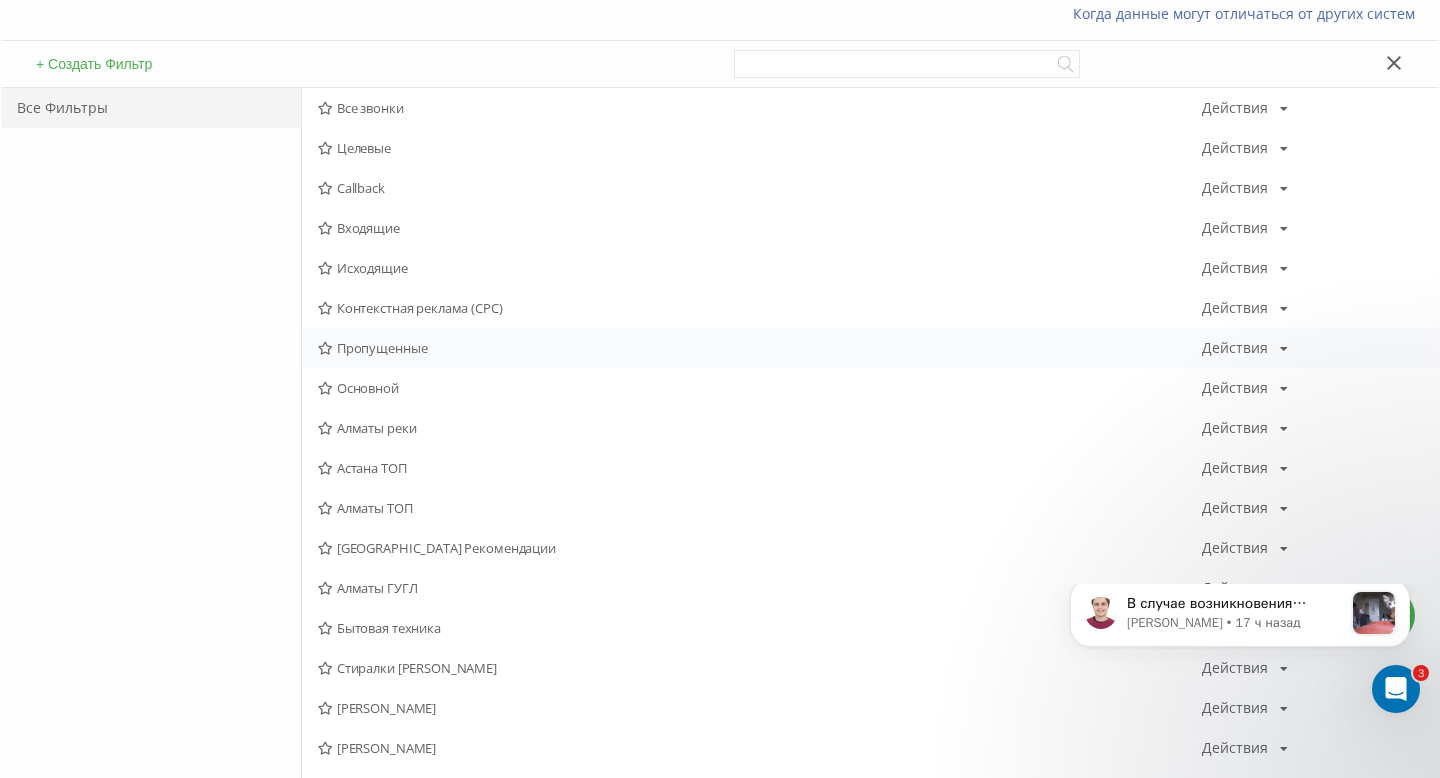 scroll, scrollTop: 145, scrollLeft: 0, axis: vertical 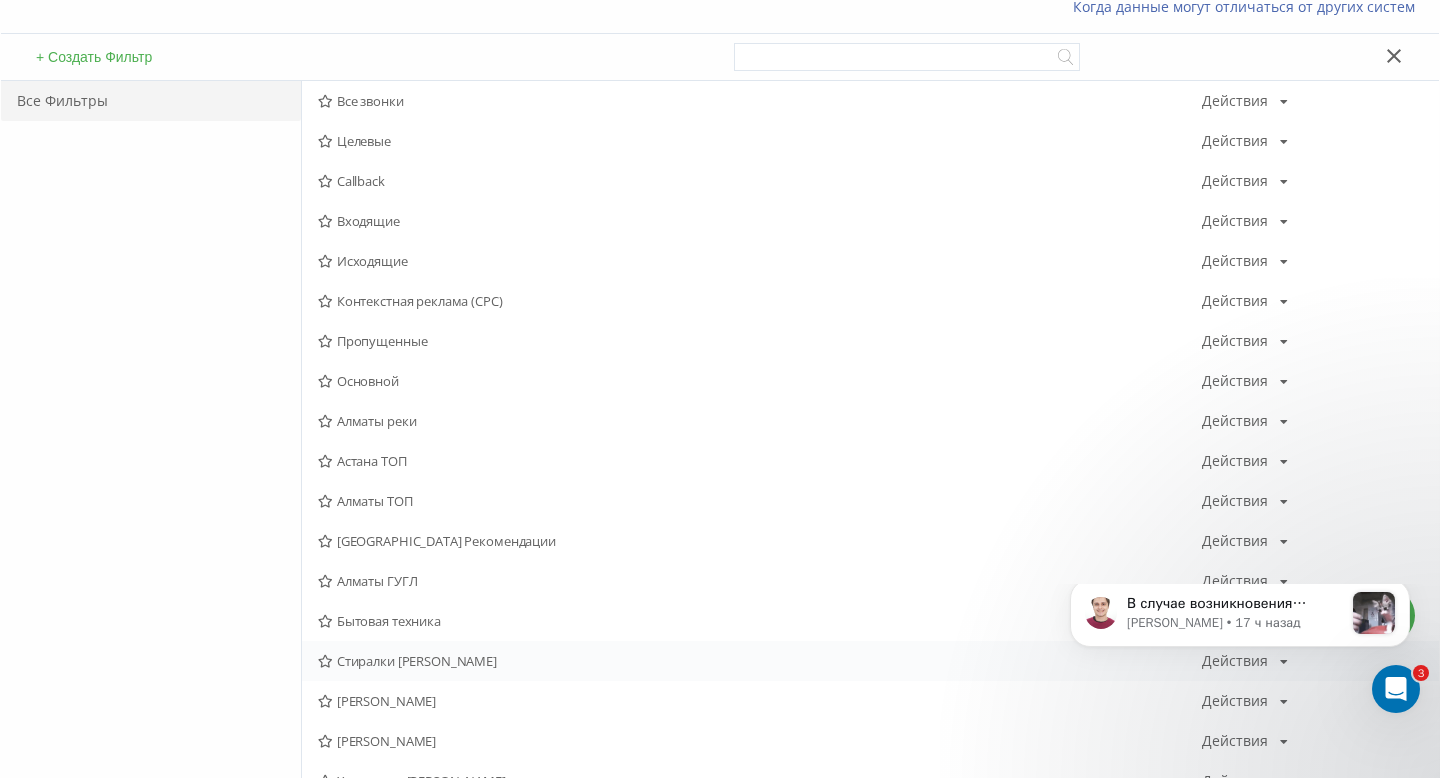 click on "Стиралки Сергей Алматы" at bounding box center [760, 661] 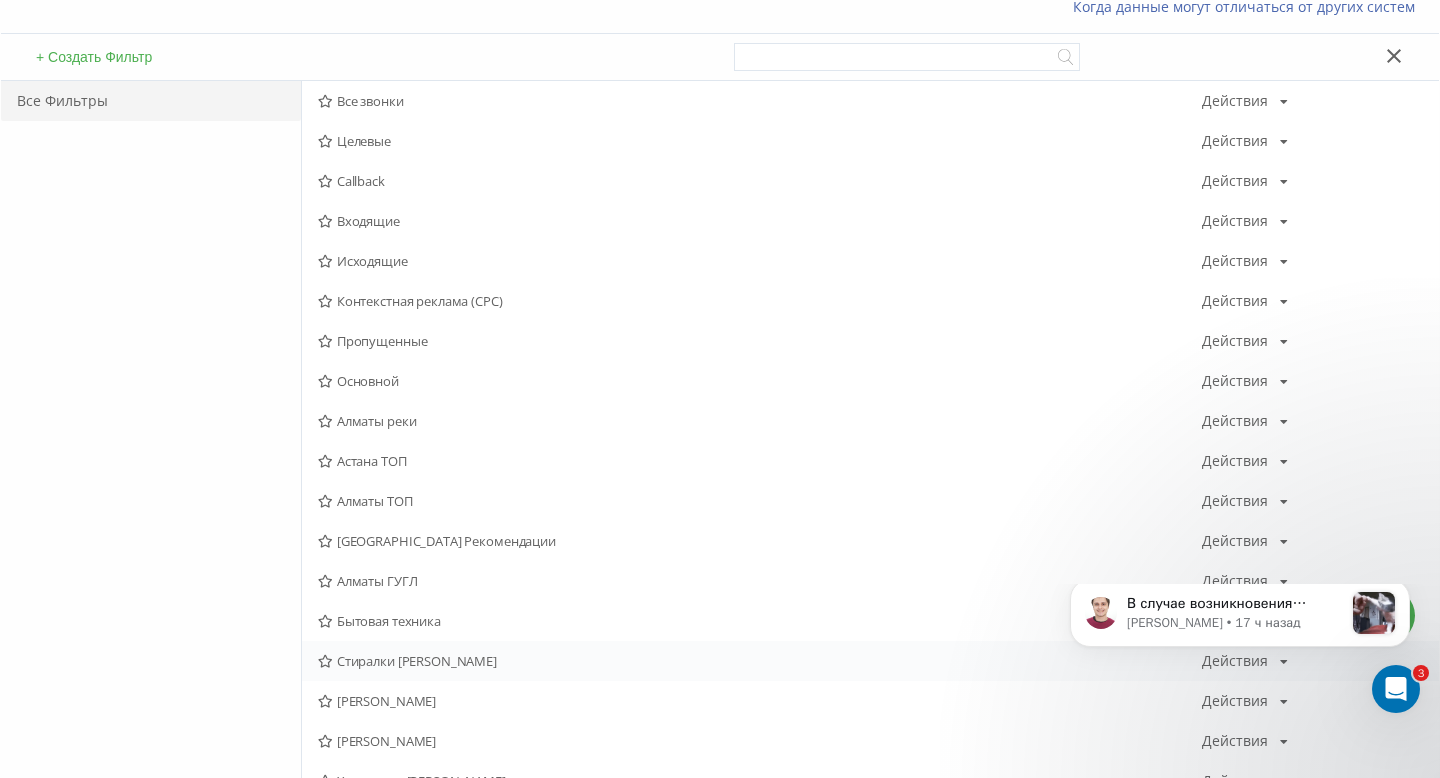 scroll, scrollTop: 0, scrollLeft: 0, axis: both 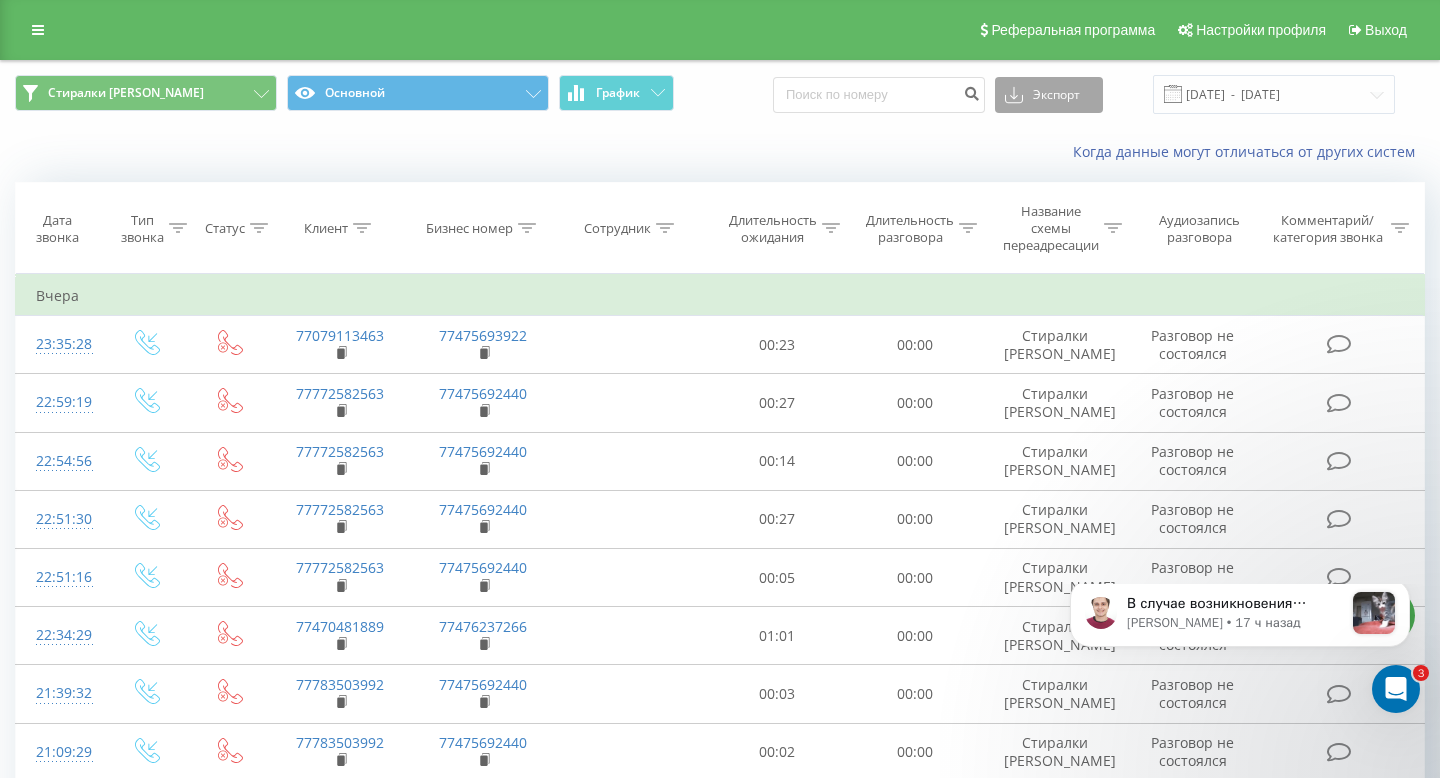 click on "Экспорт" at bounding box center [1049, 95] 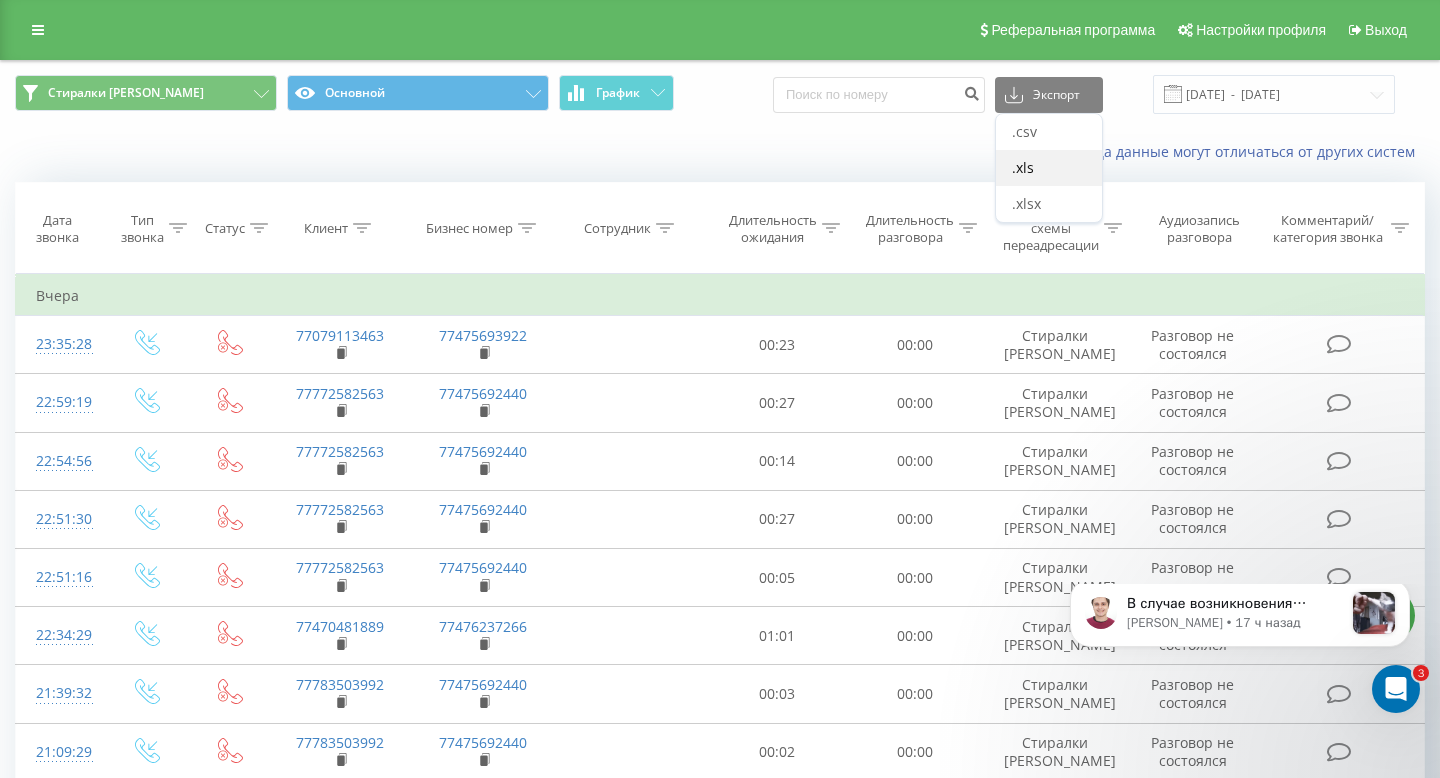 click on ".xls" at bounding box center (1049, 168) 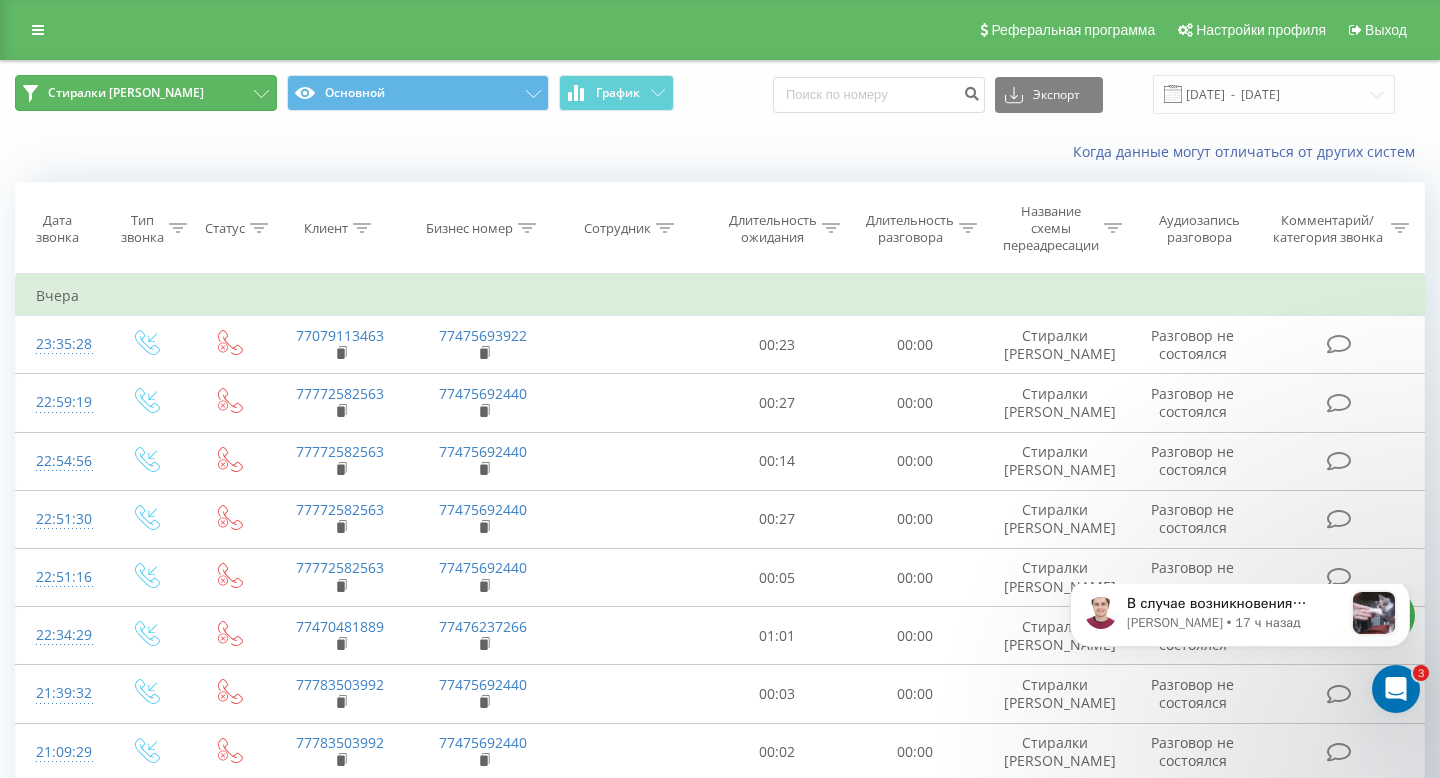 click on "Стиралки Сергей Алматы" at bounding box center (126, 93) 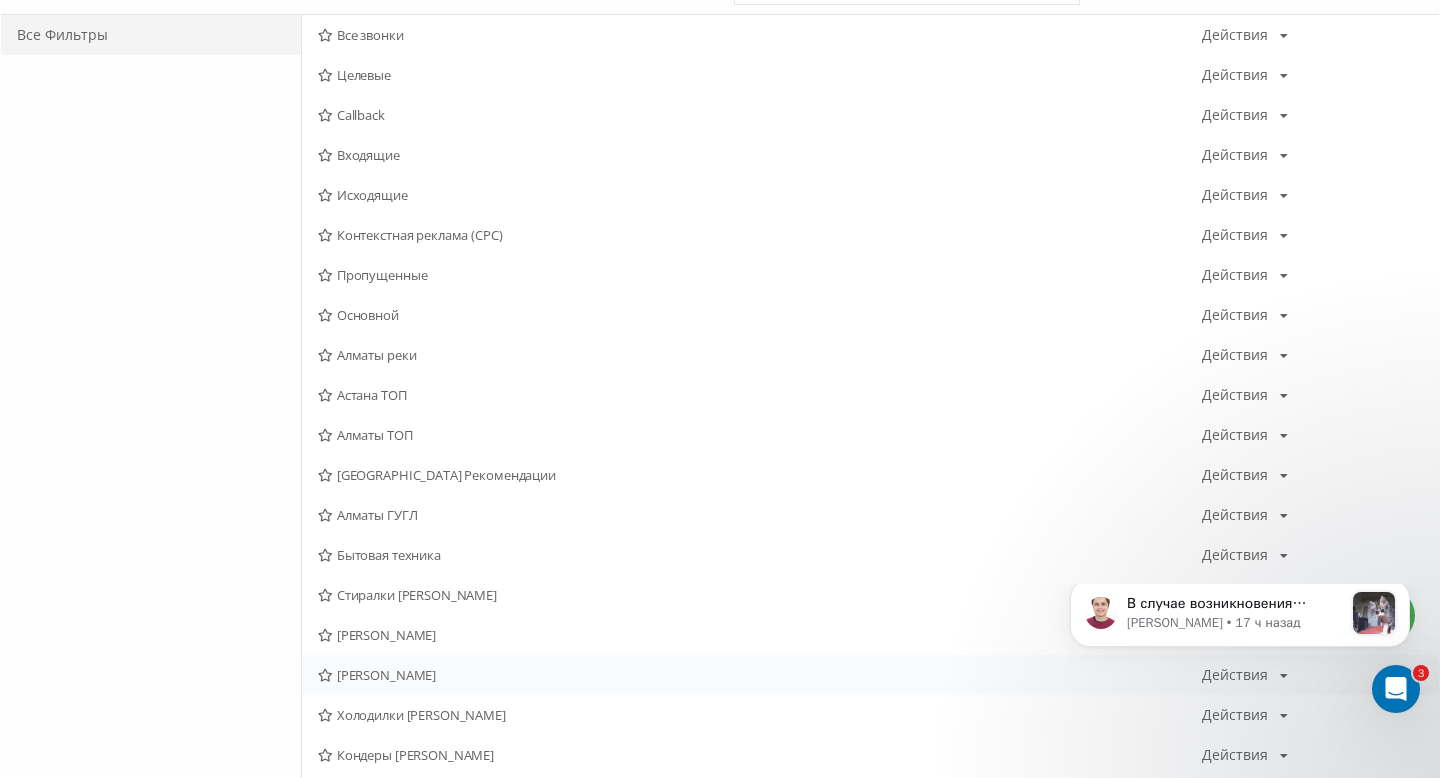 scroll, scrollTop: 213, scrollLeft: 0, axis: vertical 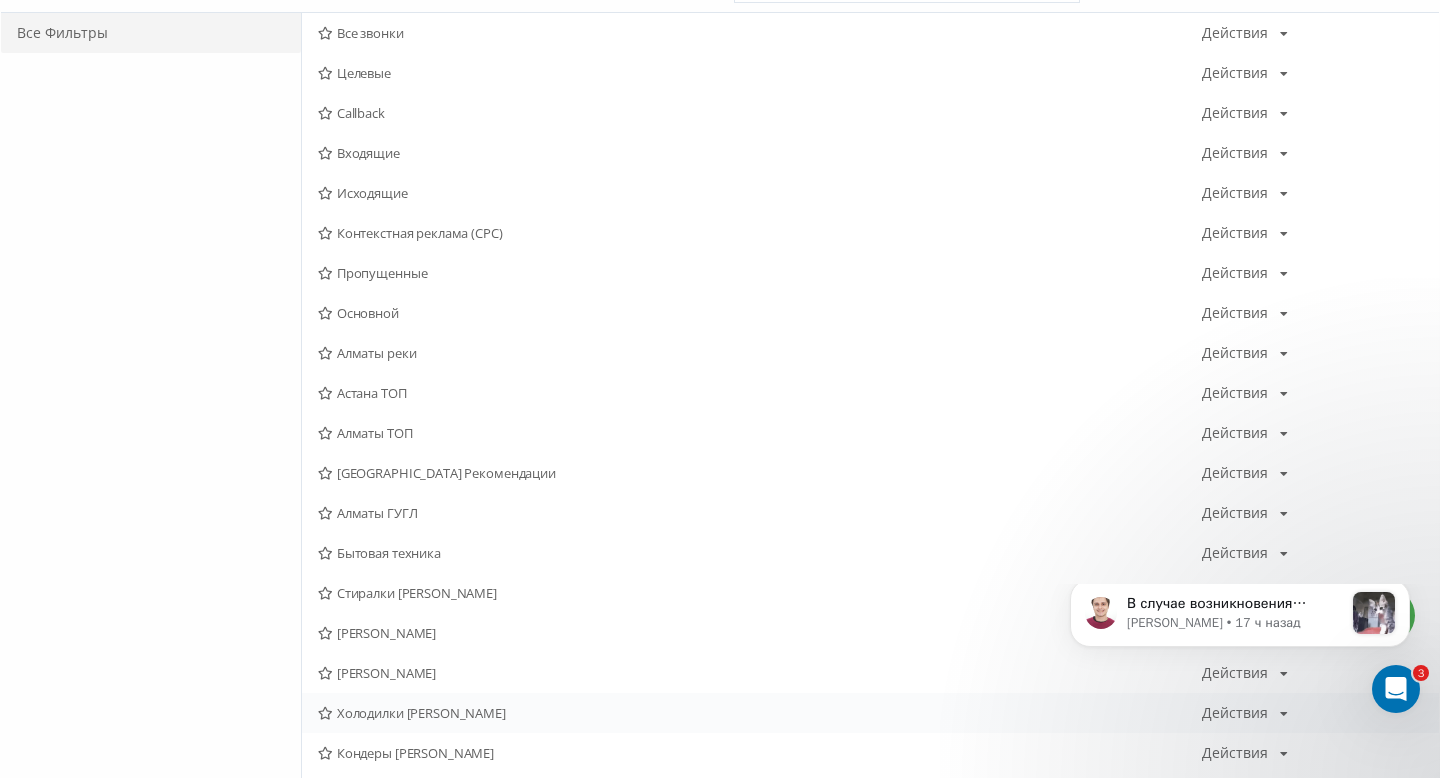 click on "Холодилки [PERSON_NAME]" at bounding box center [760, 713] 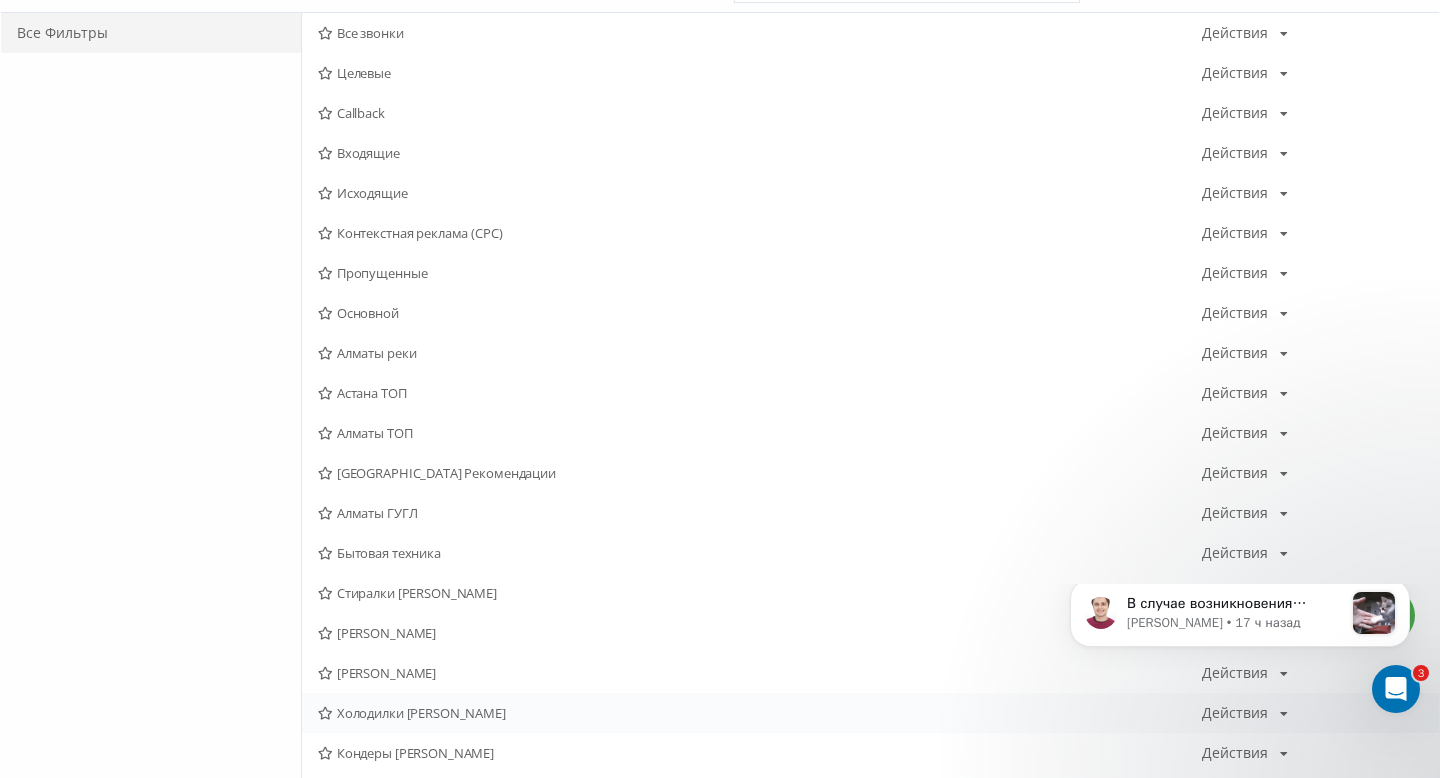 scroll, scrollTop: 0, scrollLeft: 0, axis: both 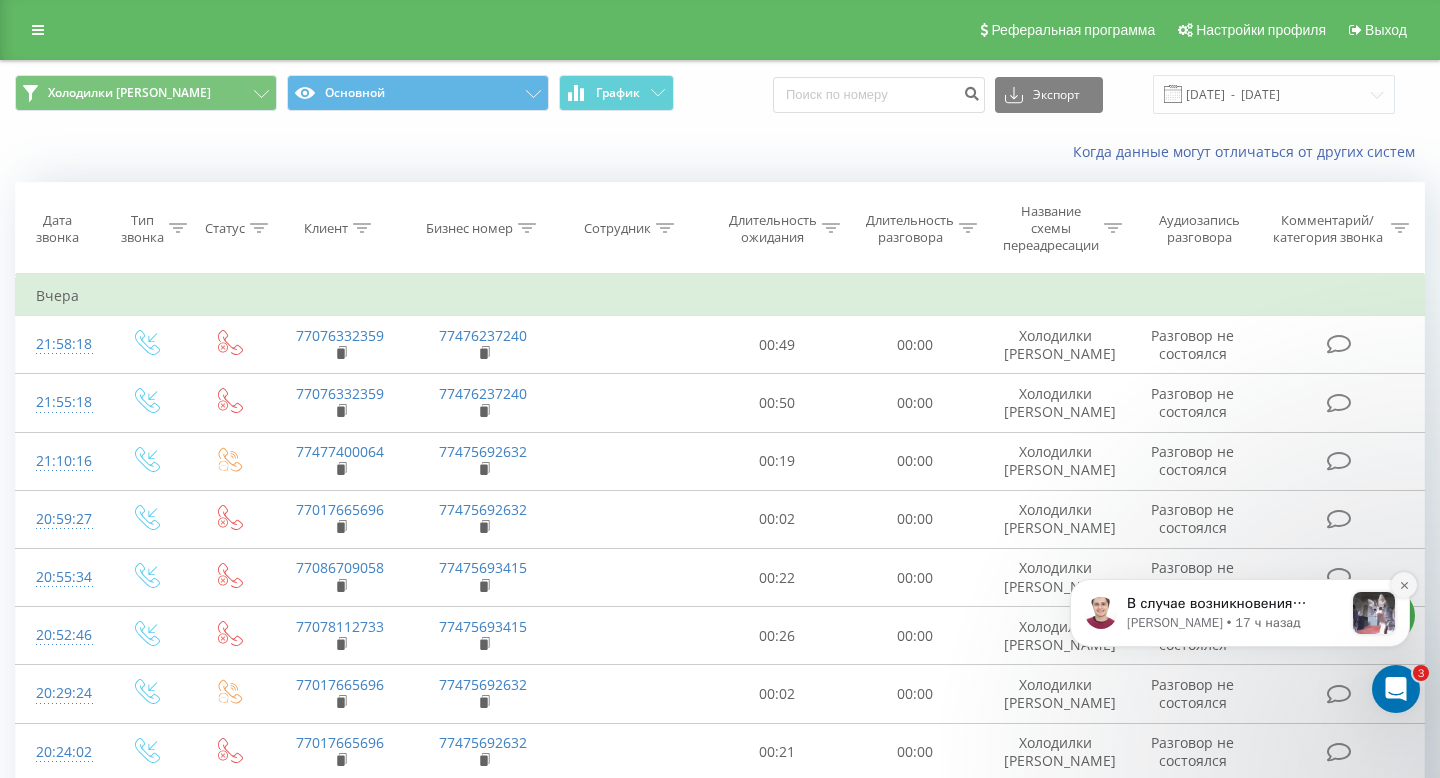 click 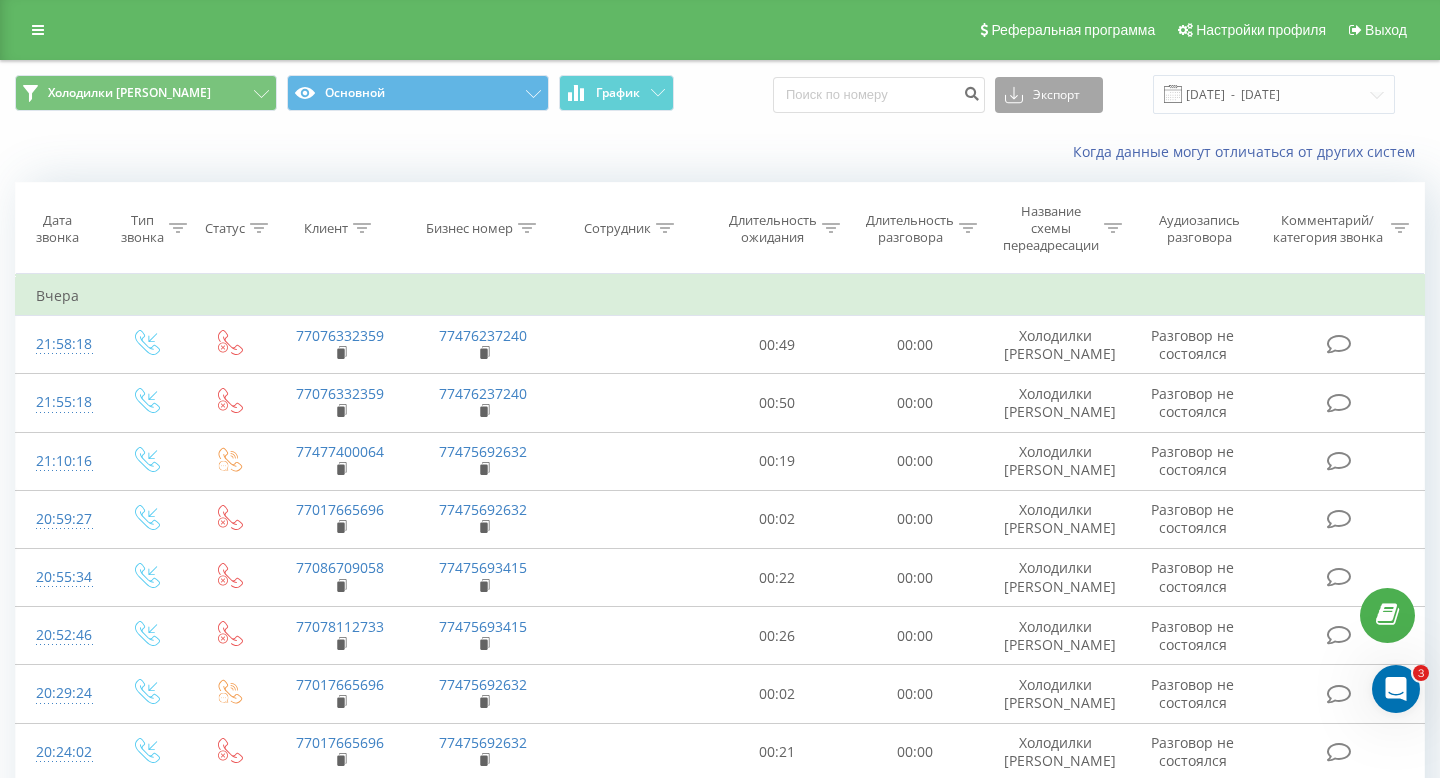 click on "Экспорт" at bounding box center [1049, 95] 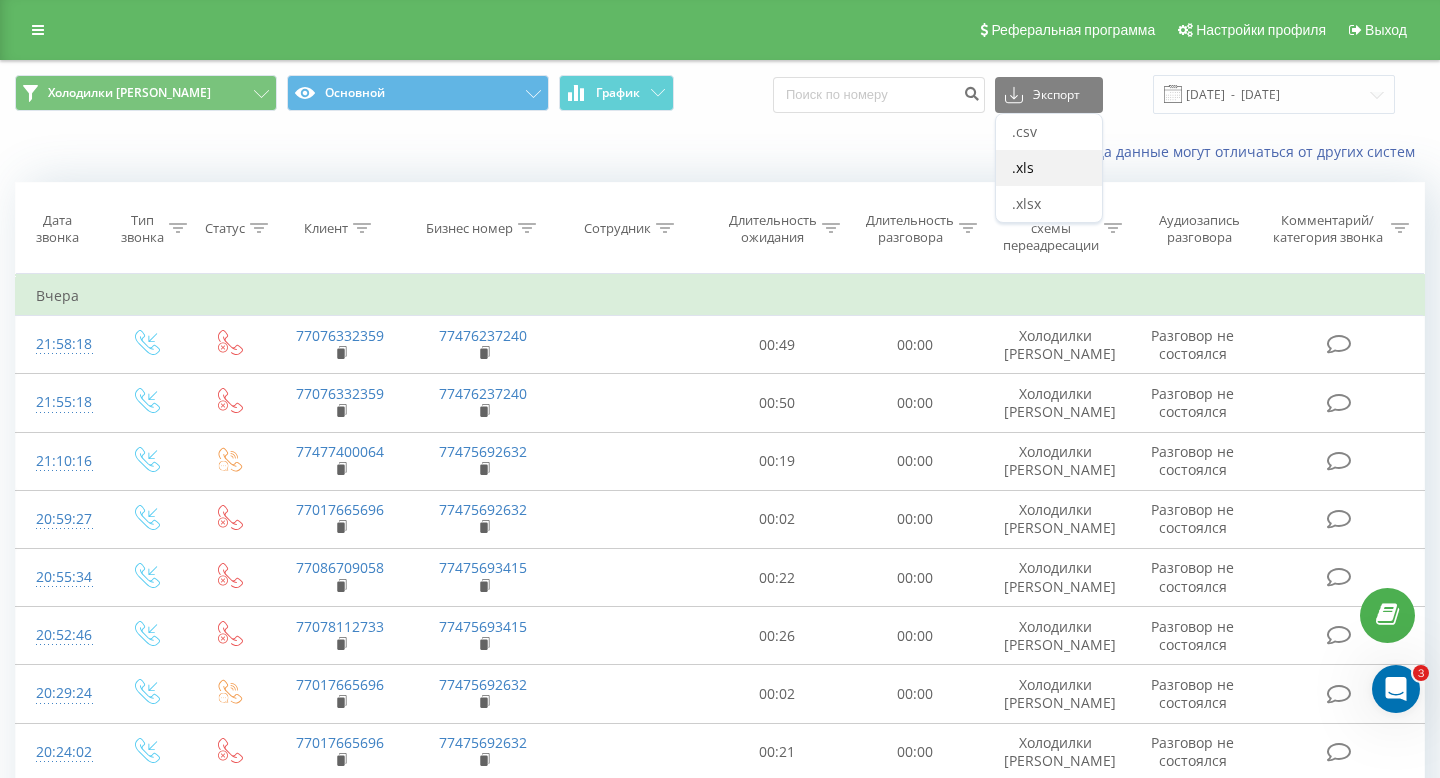 click on ".xls" at bounding box center [1049, 168] 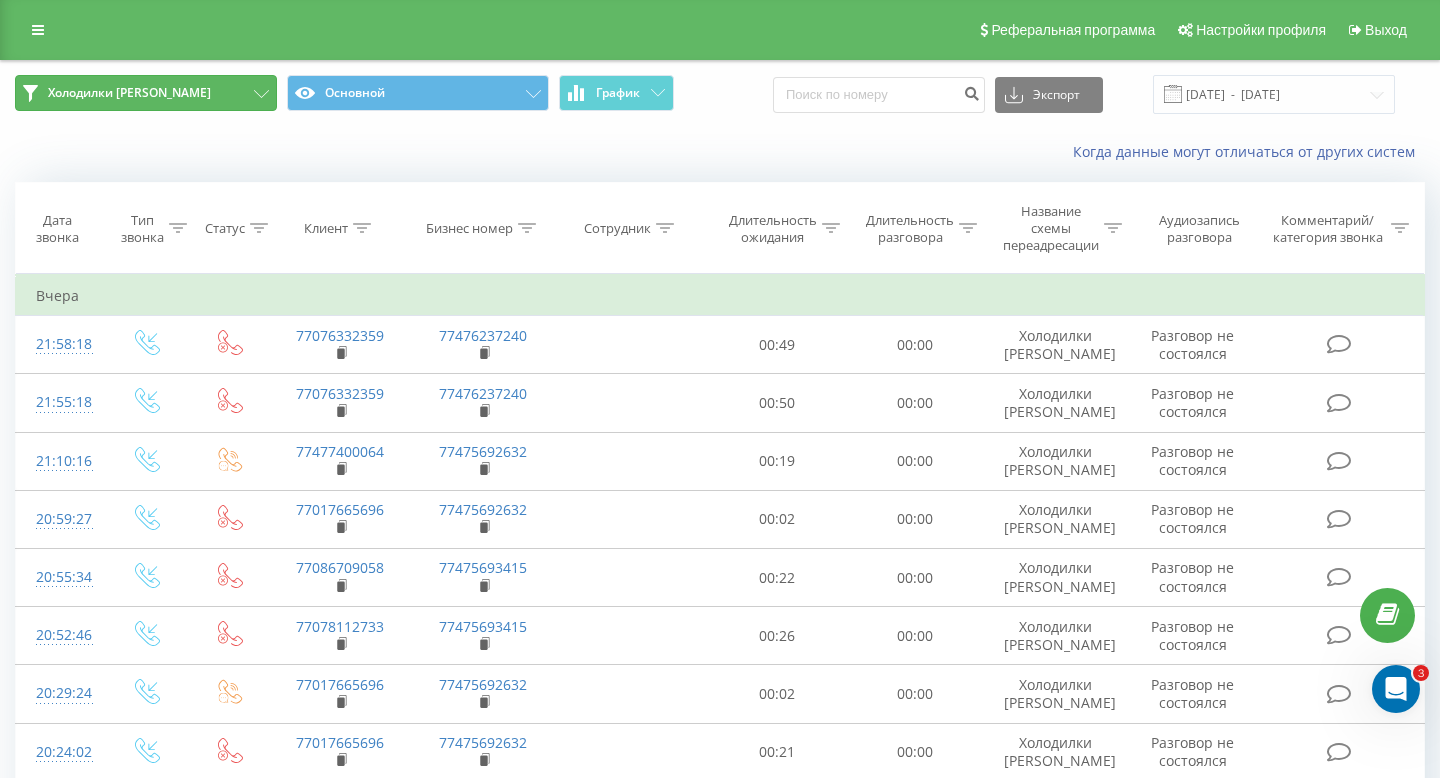 click on "Холодилки [PERSON_NAME]" at bounding box center (146, 93) 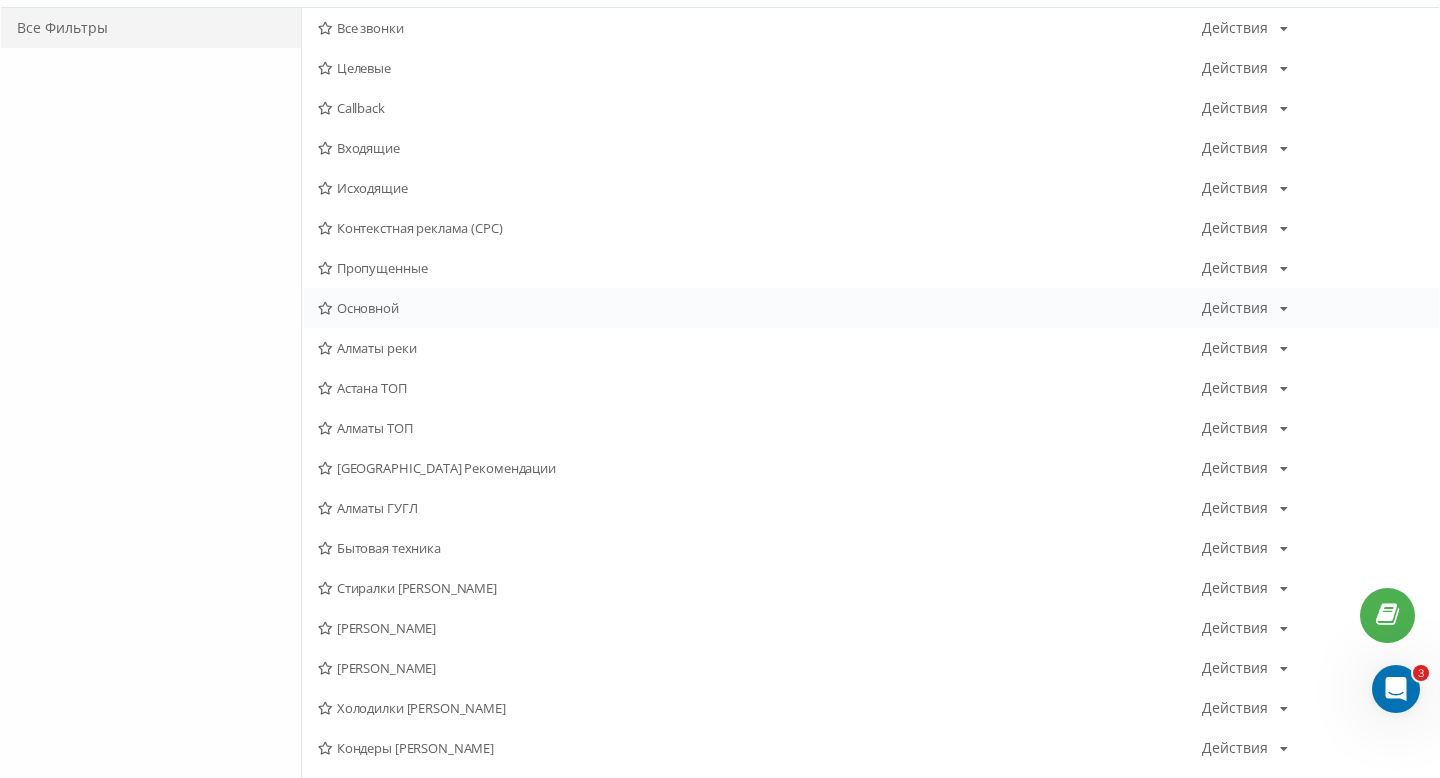 scroll, scrollTop: 217, scrollLeft: 0, axis: vertical 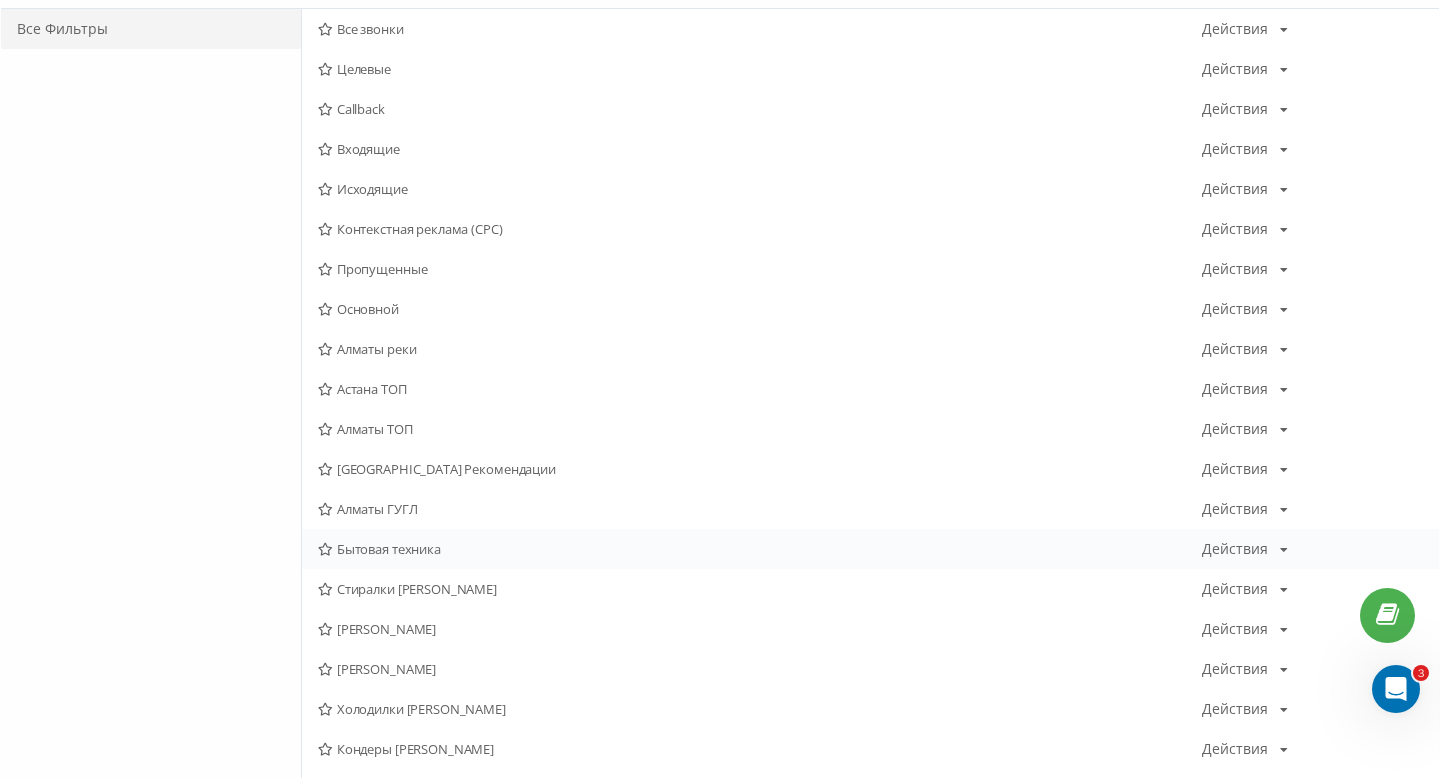 click on "Бытовая техника" at bounding box center [760, 549] 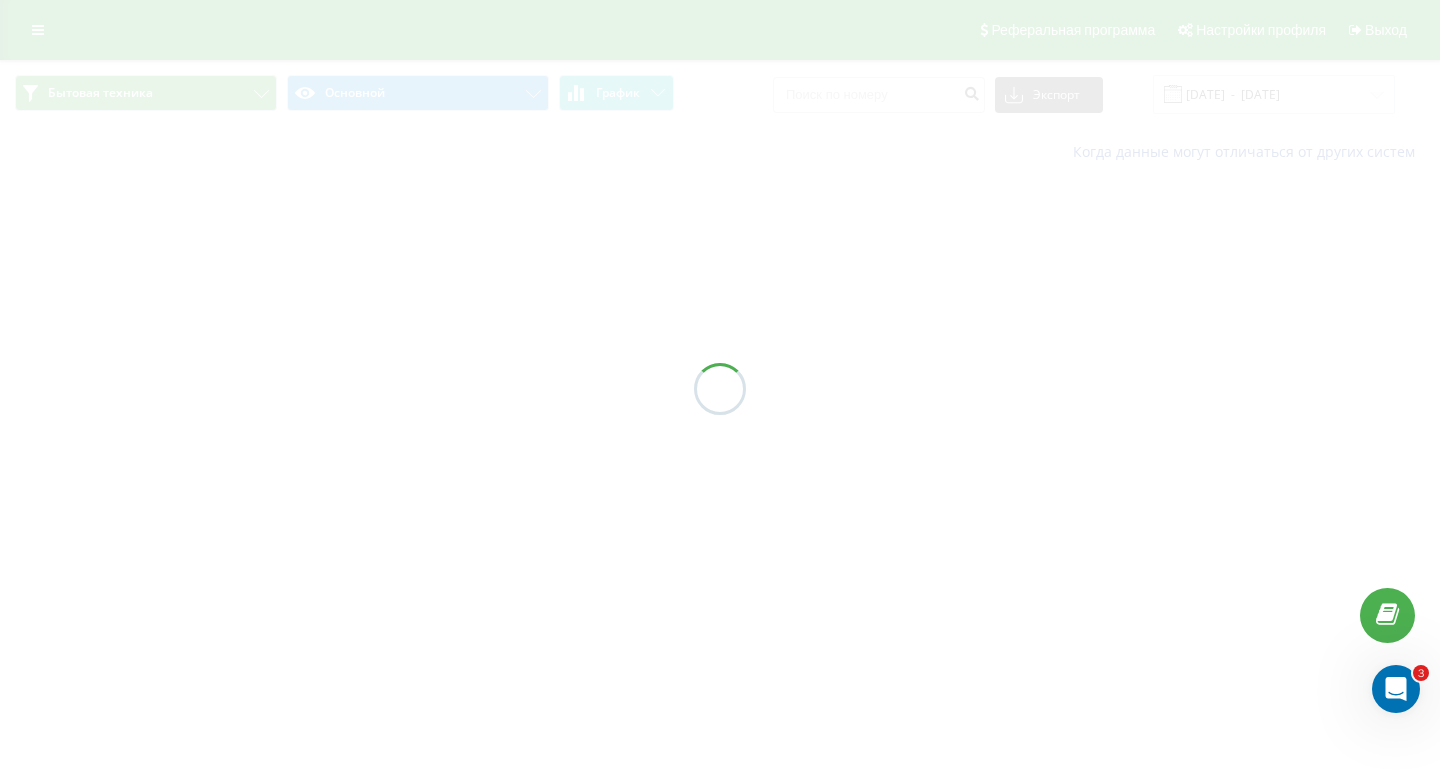 scroll, scrollTop: 0, scrollLeft: 0, axis: both 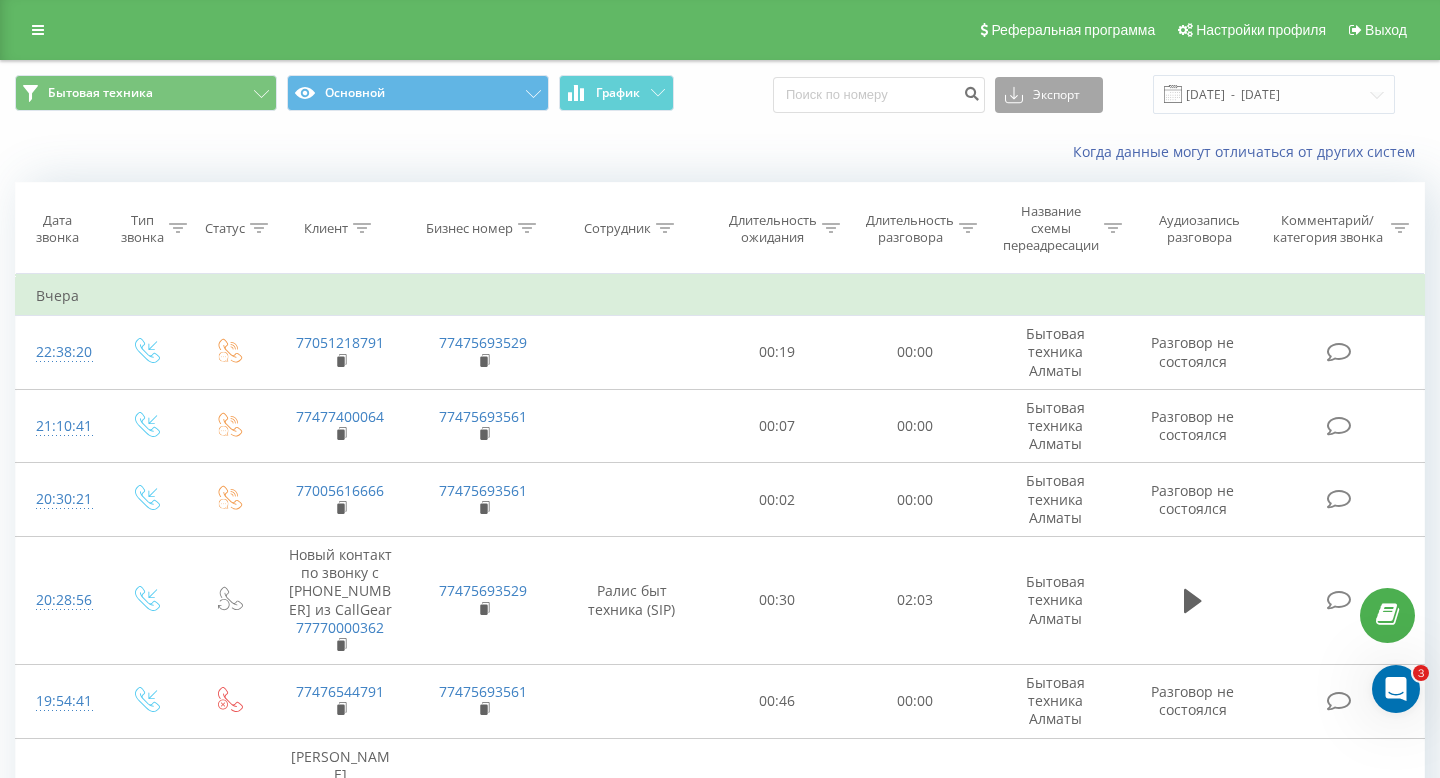 click on "Экспорт" at bounding box center [1049, 95] 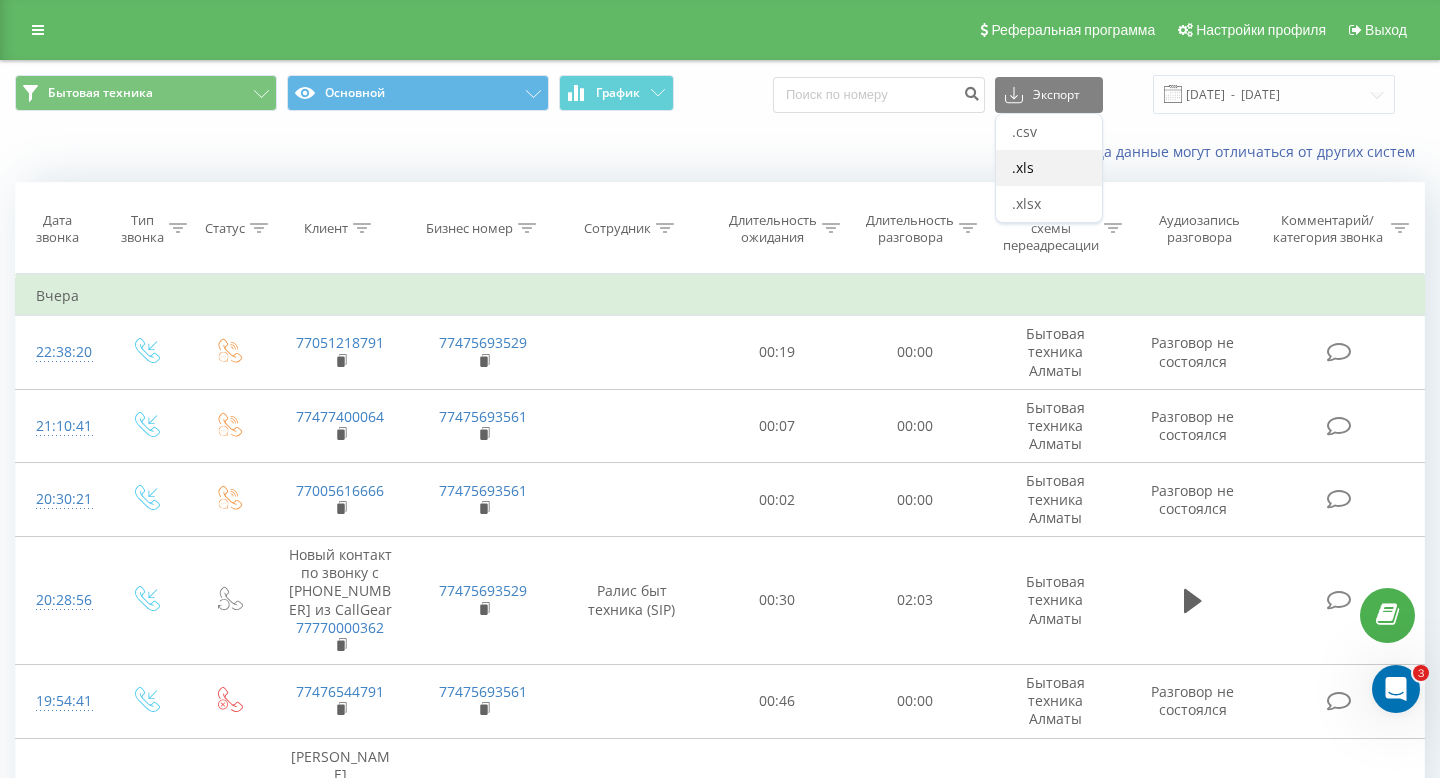 click on ".xls" at bounding box center [1049, 168] 